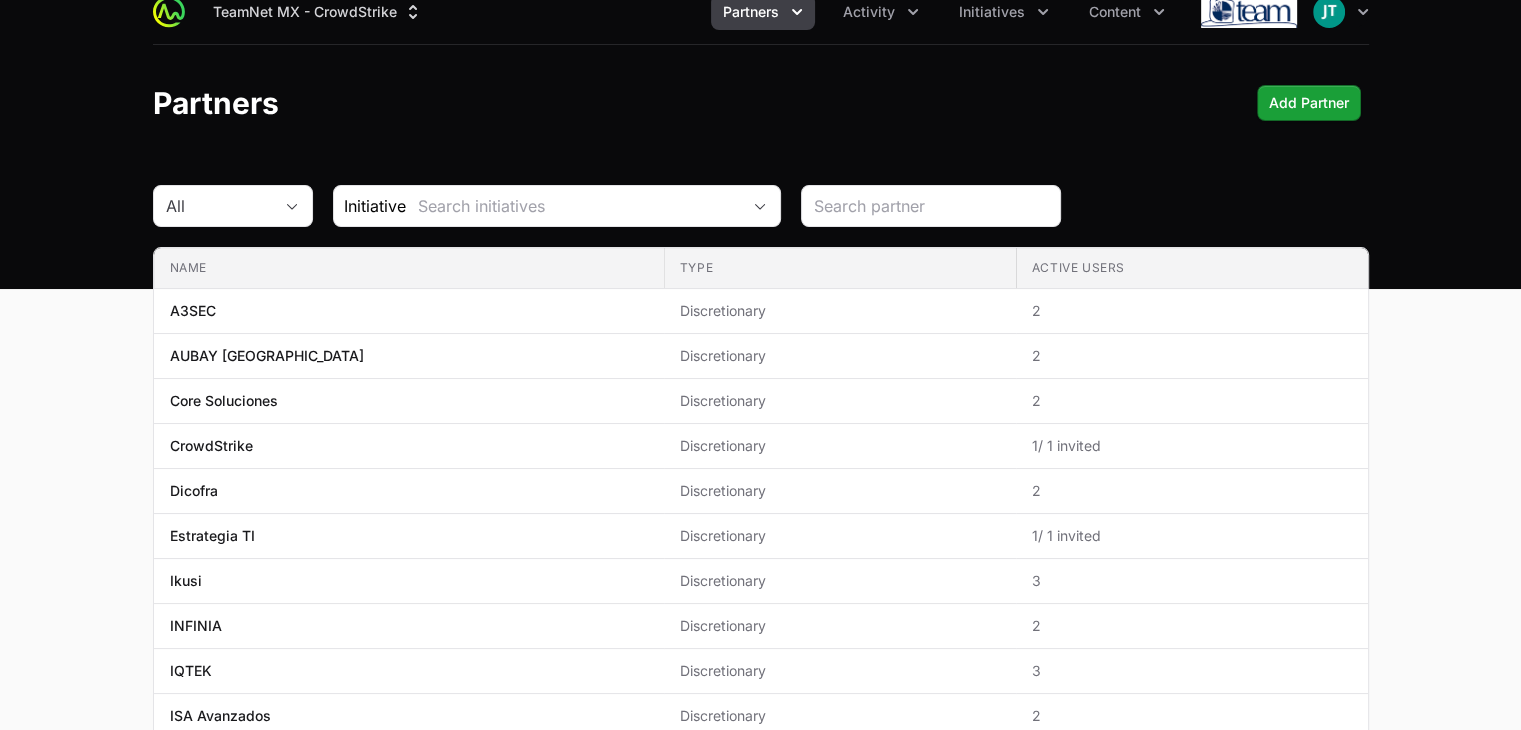 scroll, scrollTop: 0, scrollLeft: 0, axis: both 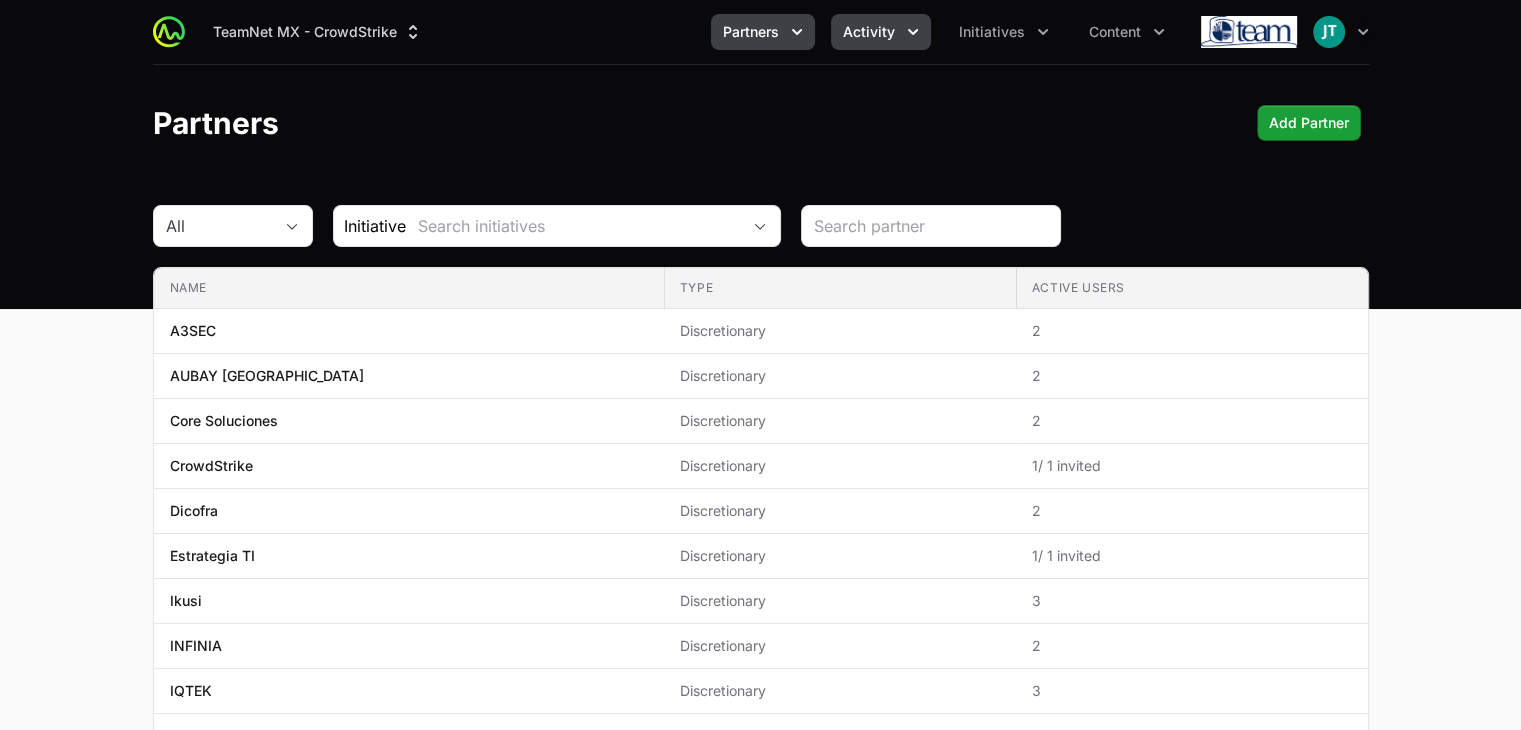 click 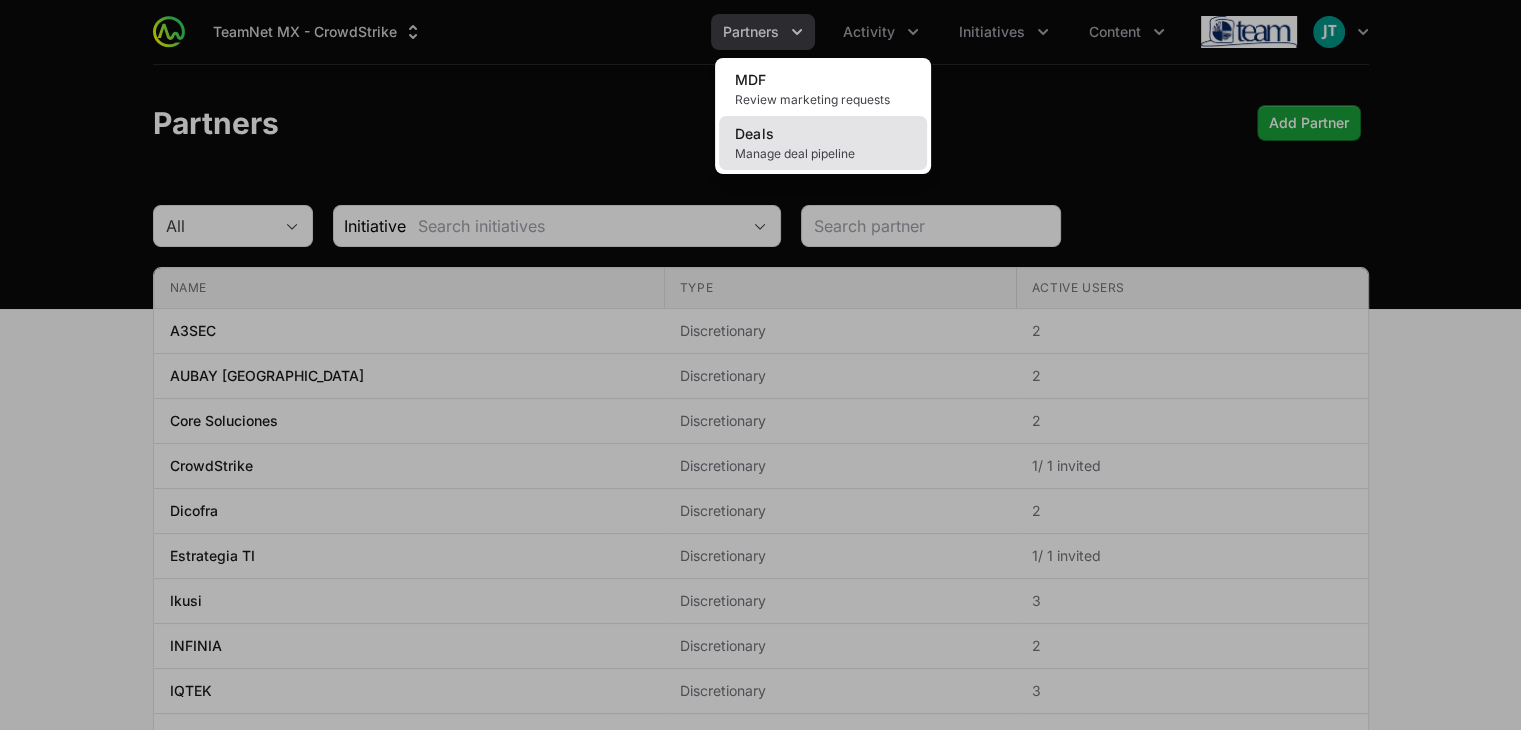 click on "Manage deal pipeline" 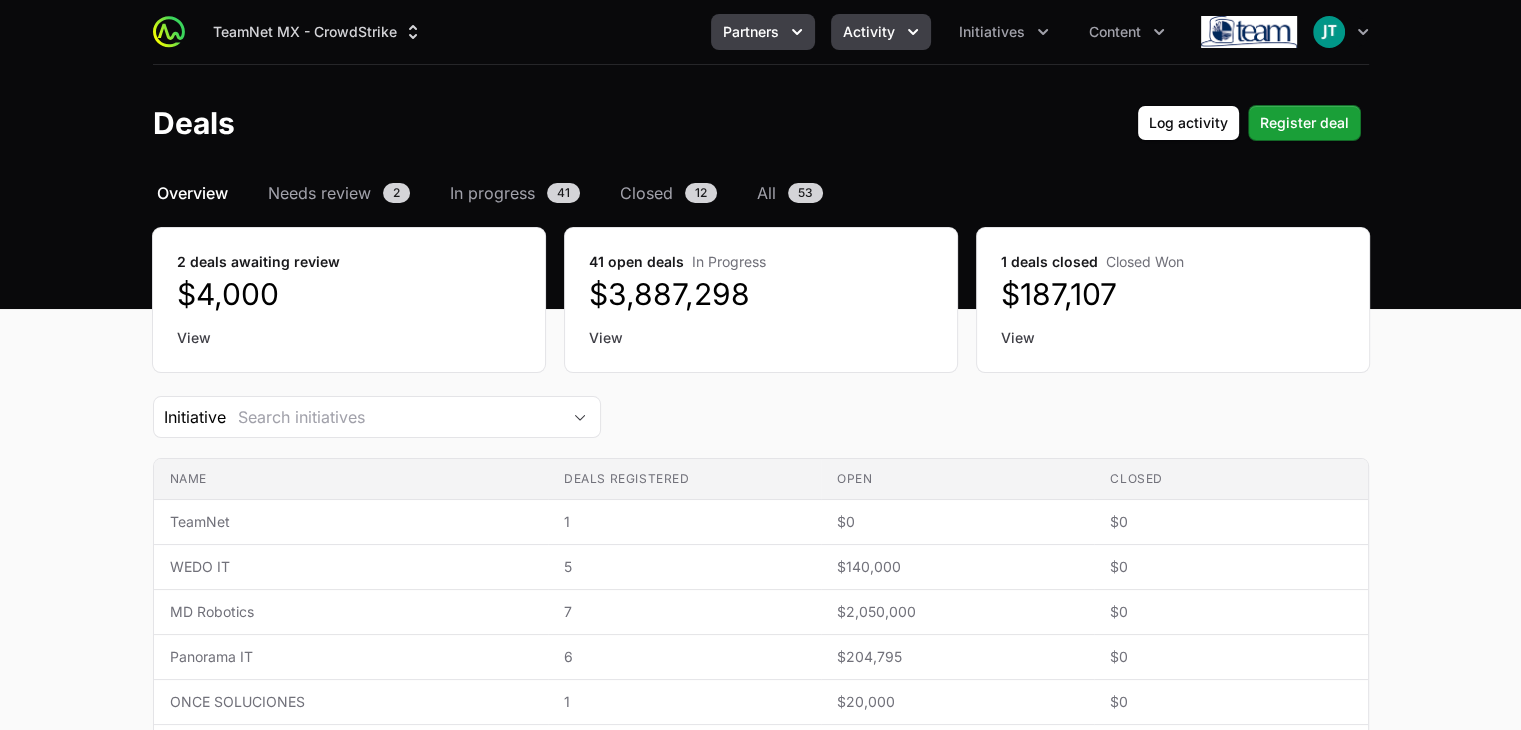 click 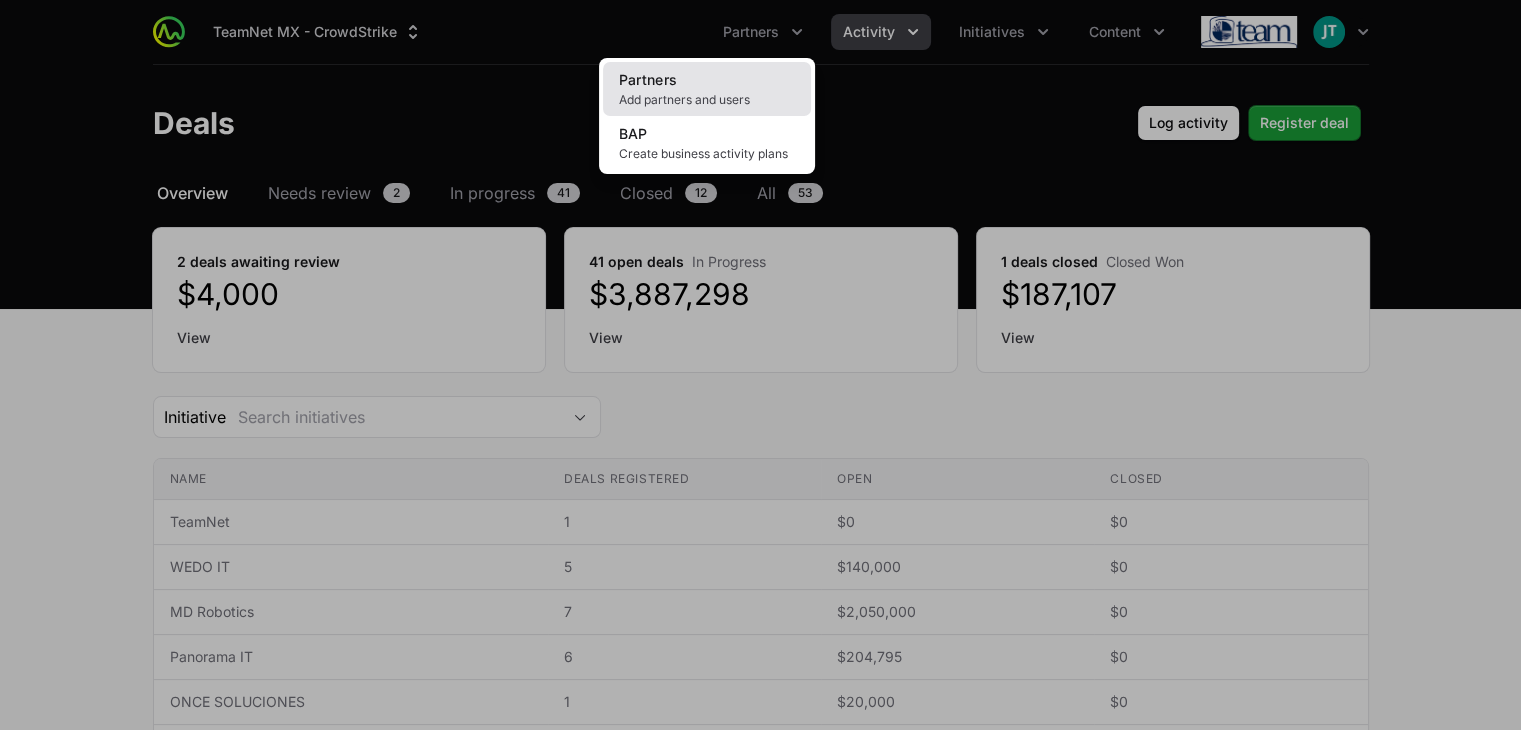 click on "Partners Add partners and users" 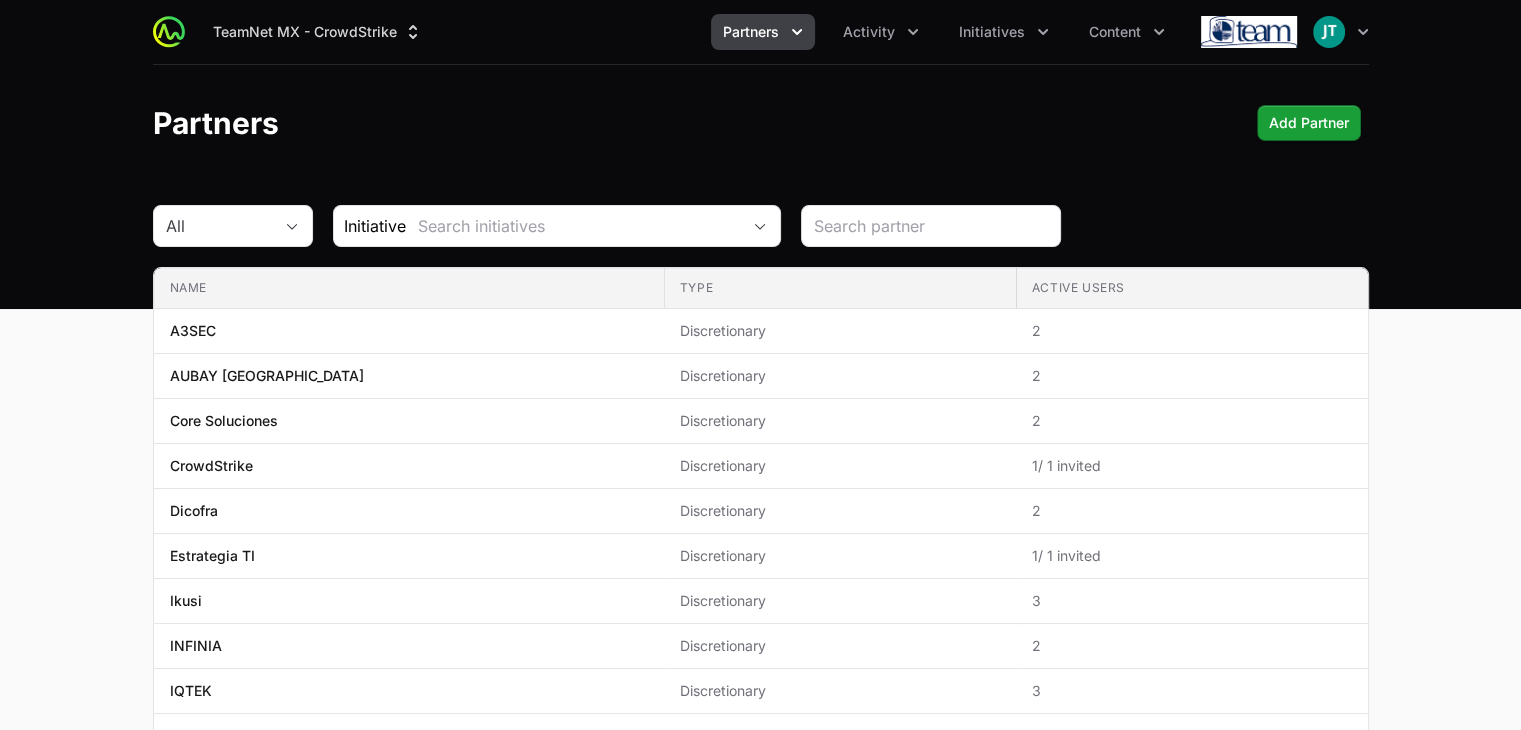 click on "Partners" 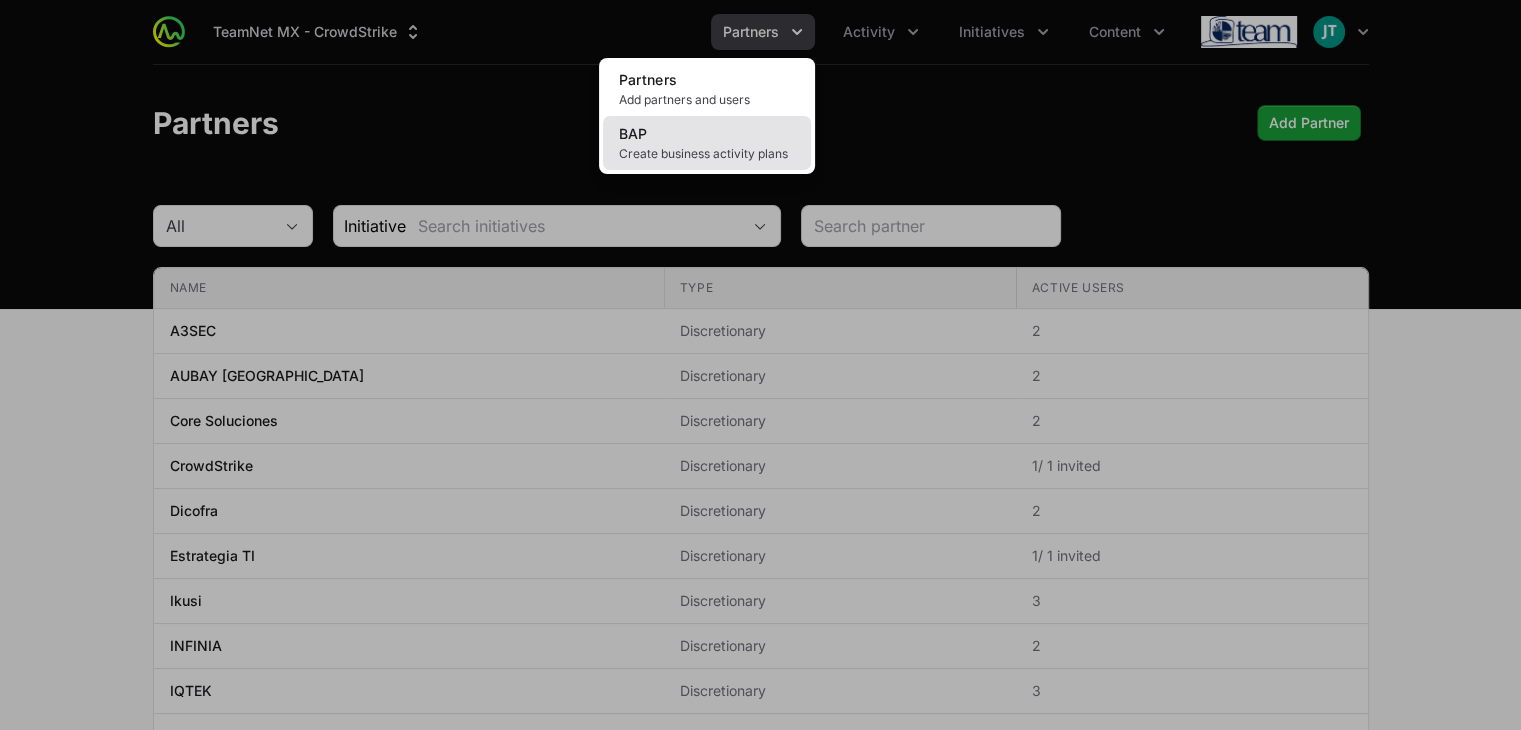 click on "Create business activity plans" 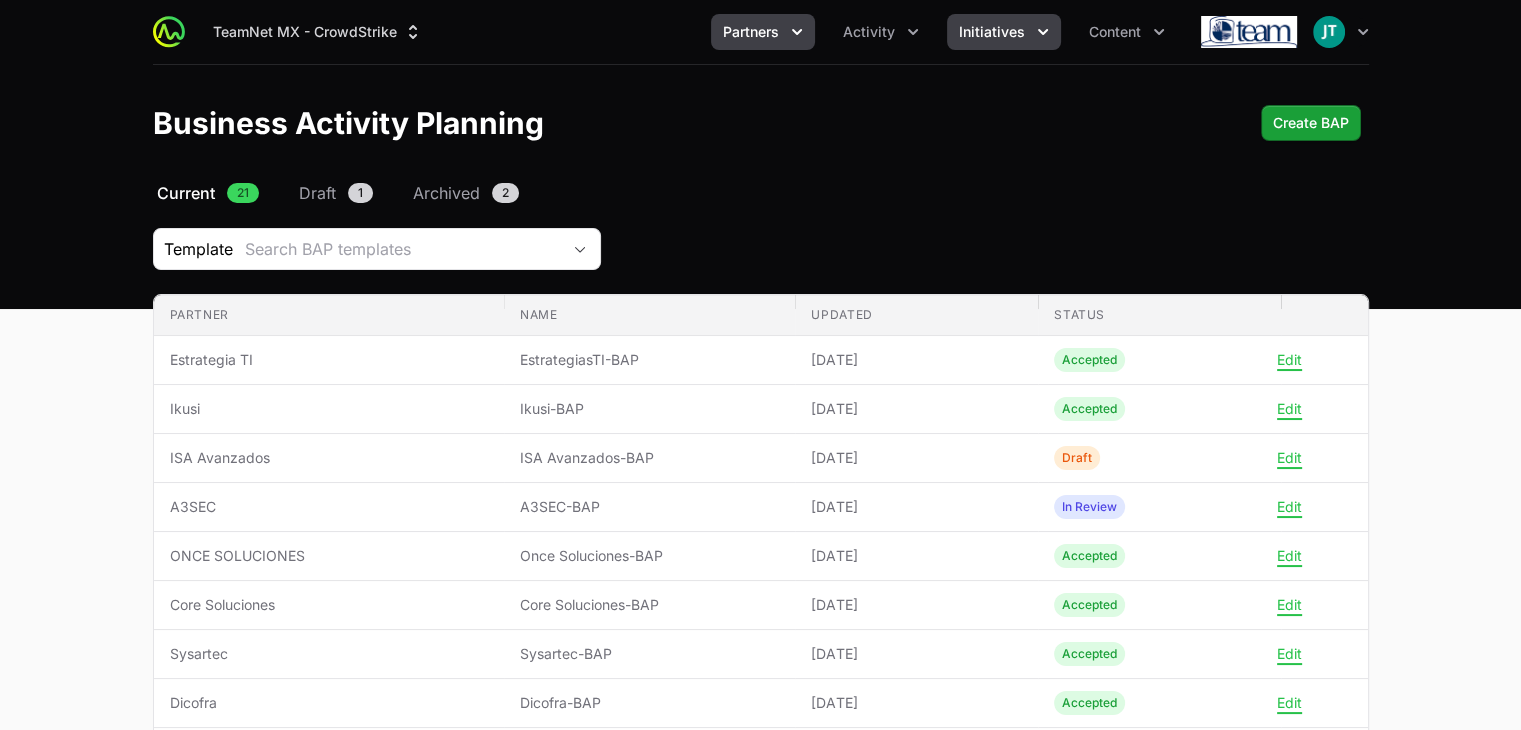 click on "Initiatives" 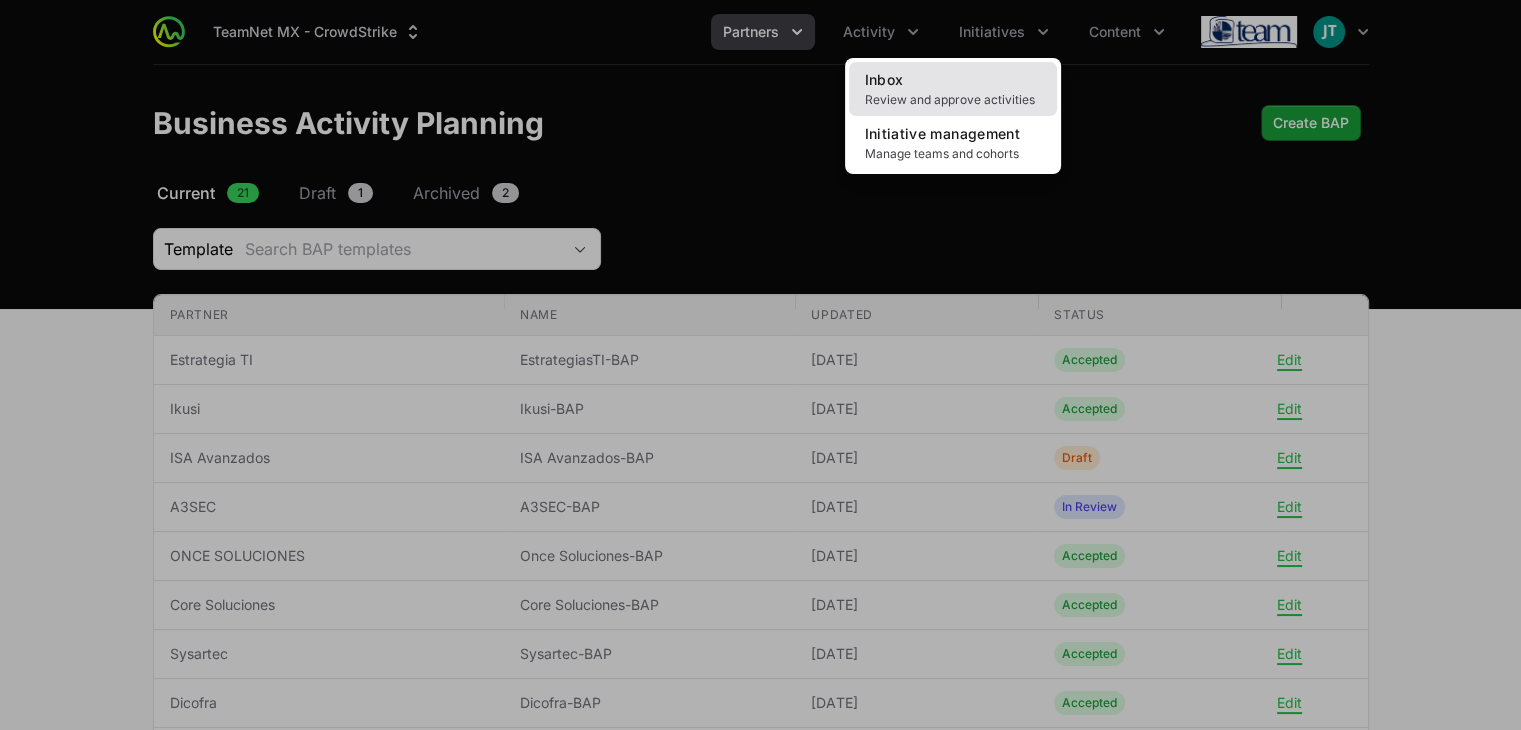 click on "Inbox Review and approve activities" 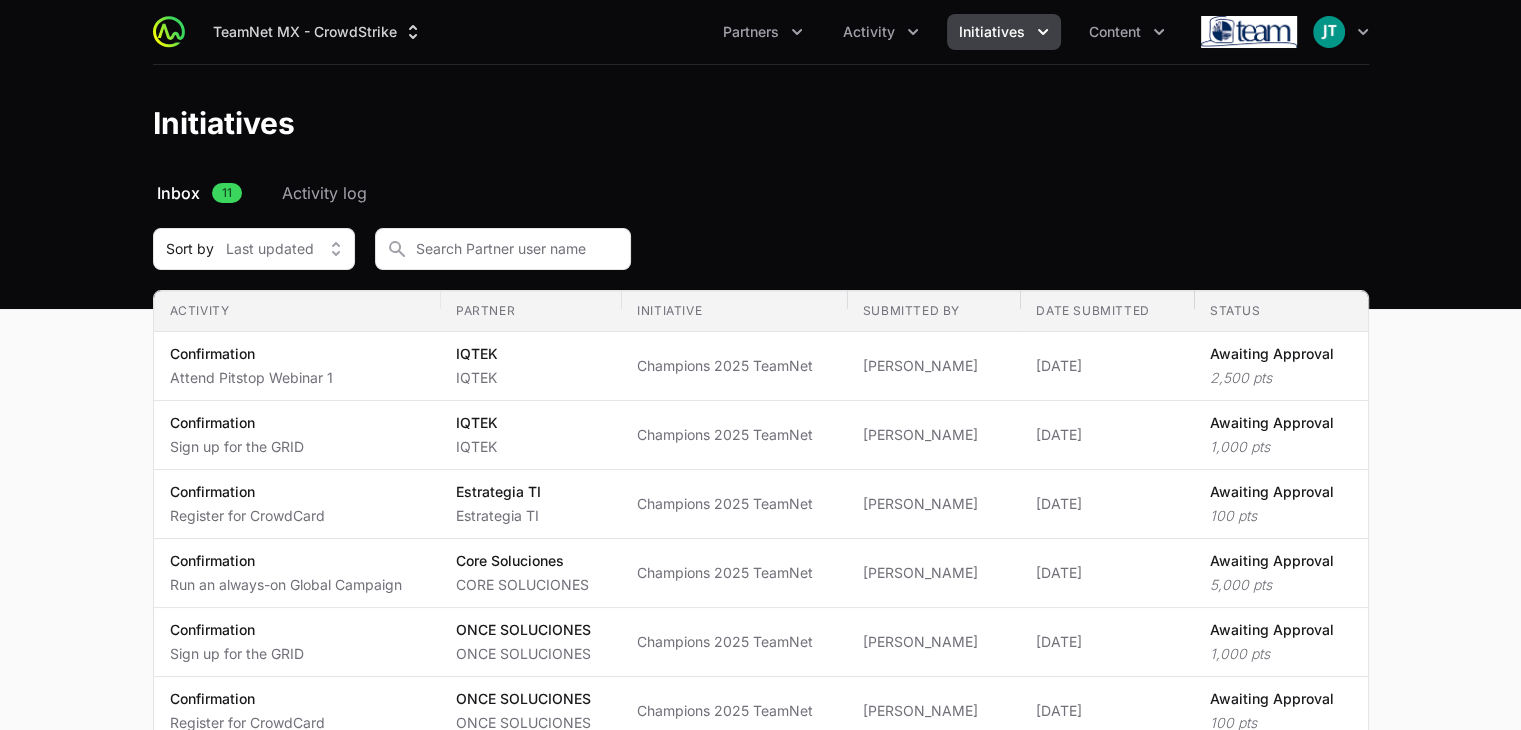 click on "Initiatives" 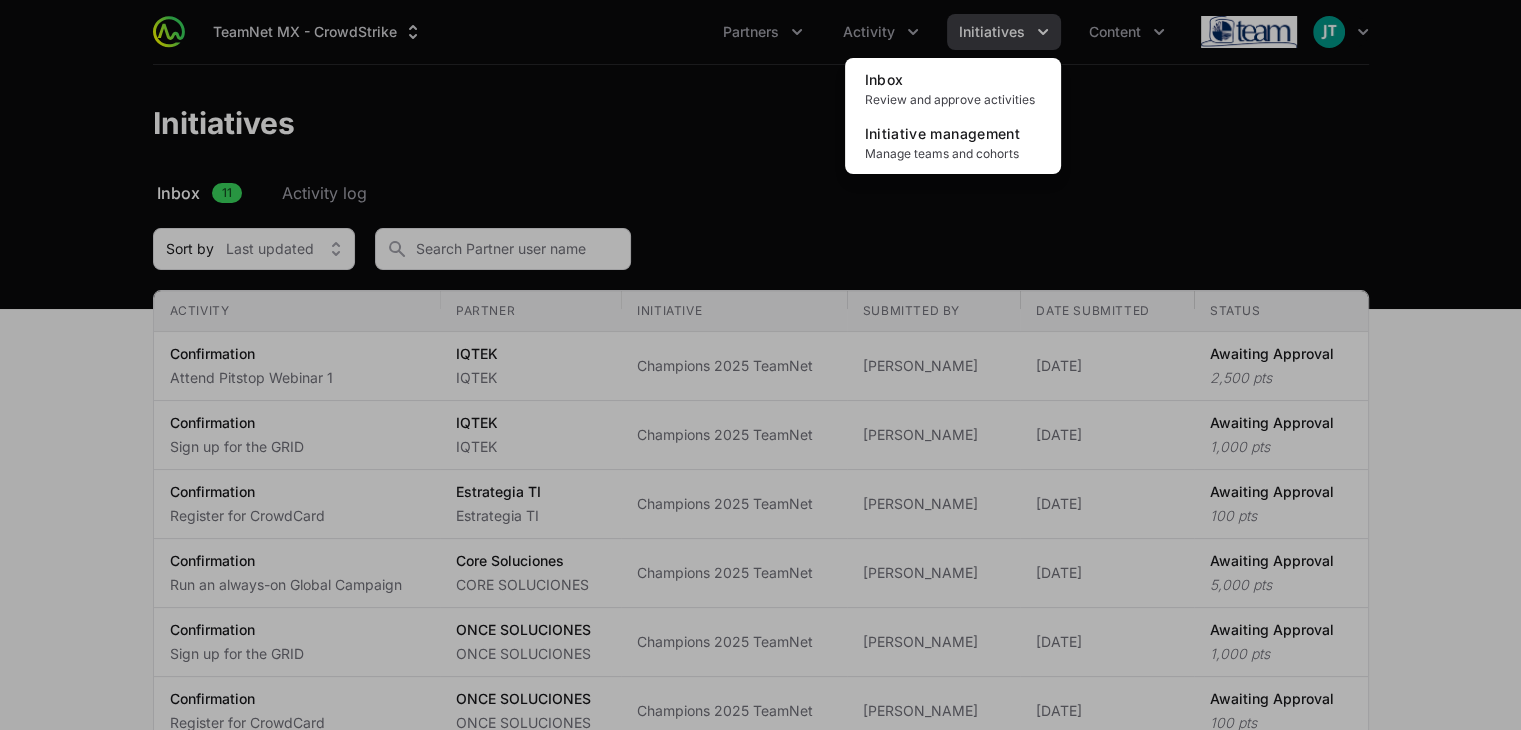 click 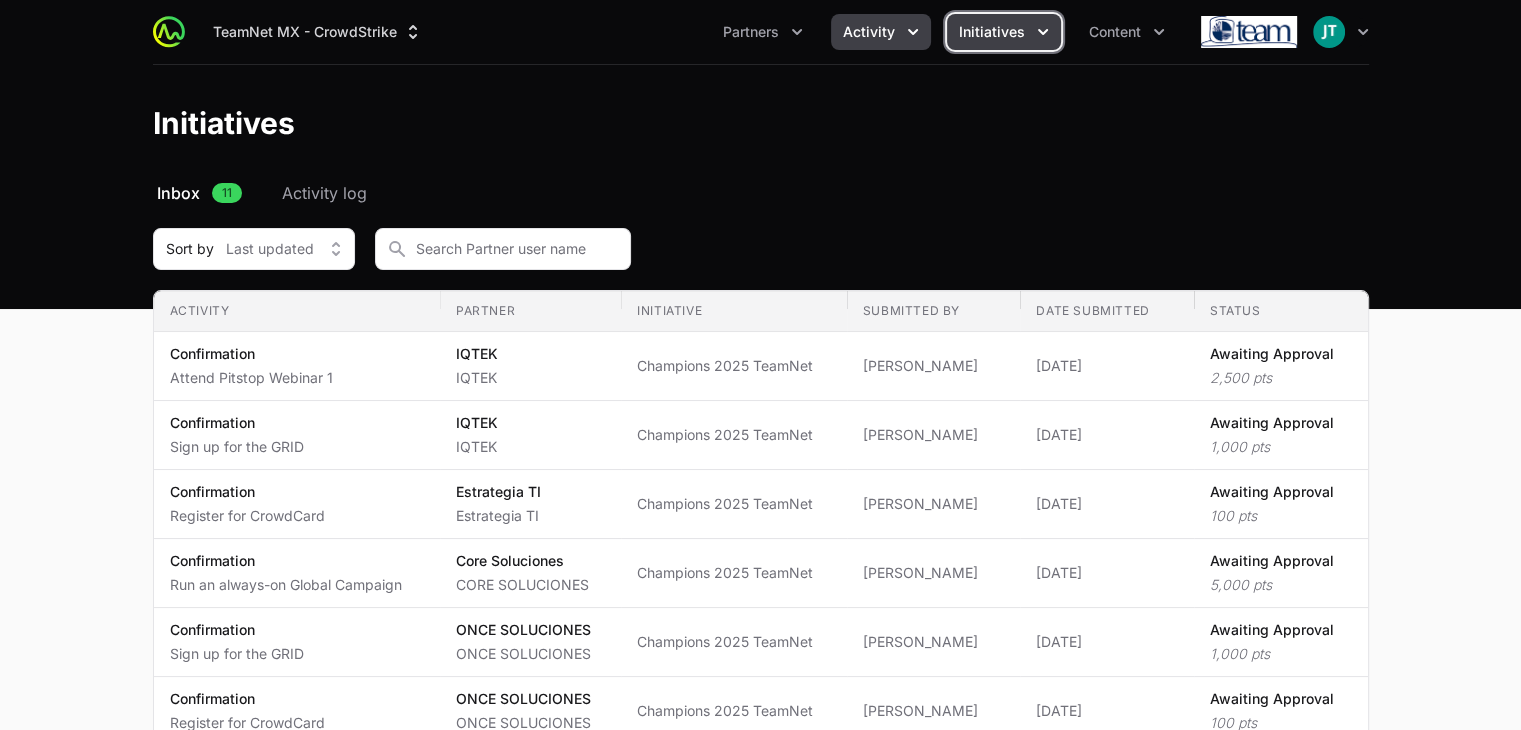 click on "Activity" 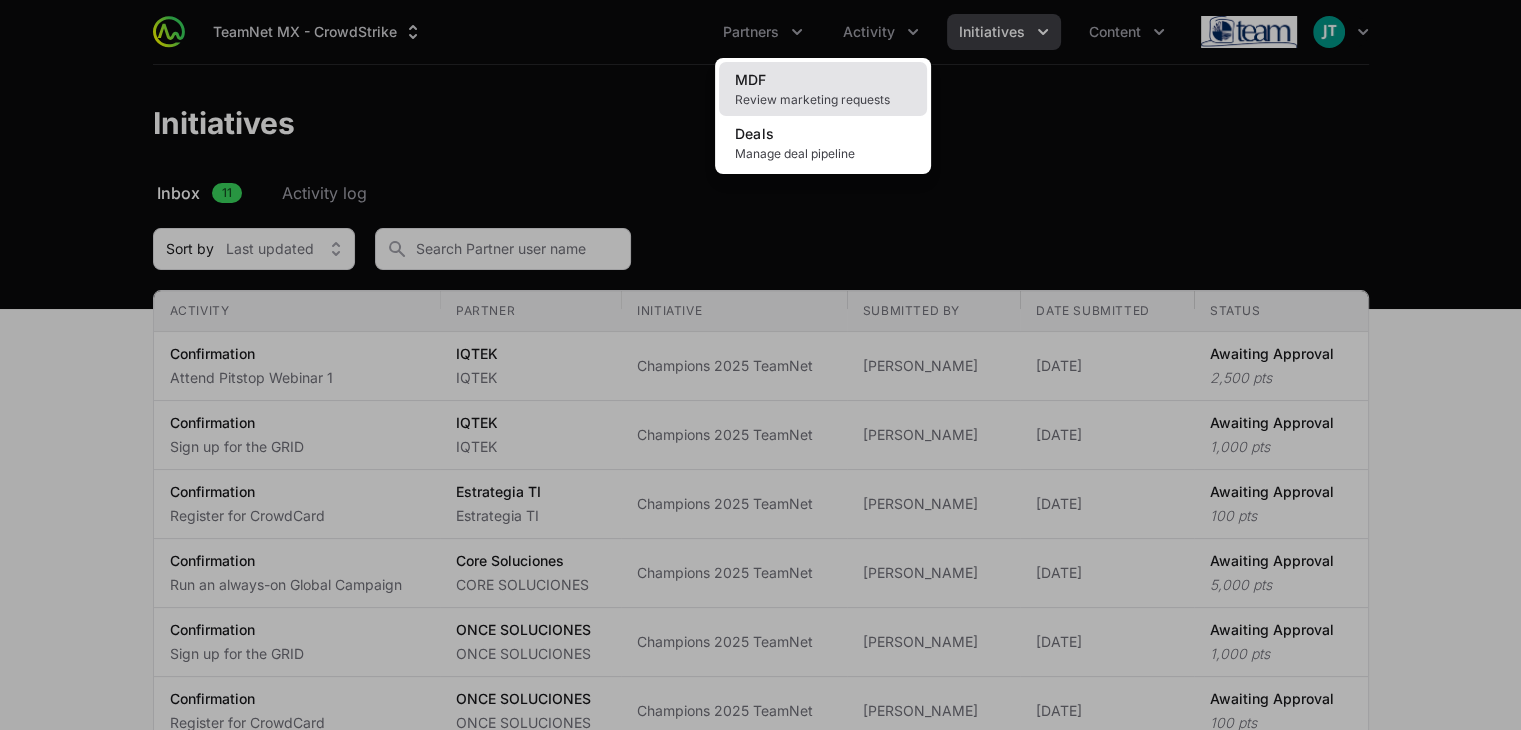 click on "Review marketing requests" 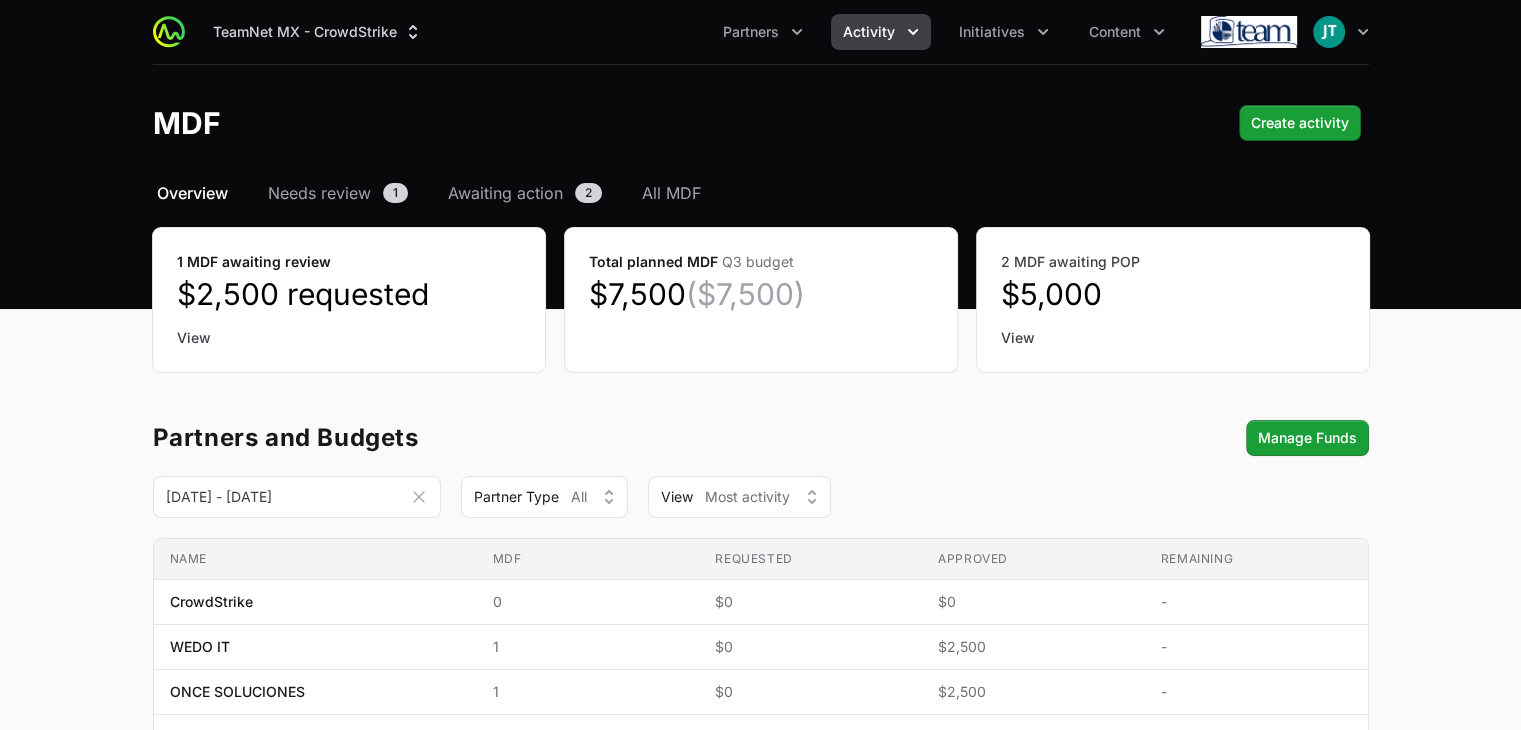 drag, startPoint x: 896, startPoint y: 37, endPoint x: 910, endPoint y: 22, distance: 20.518284 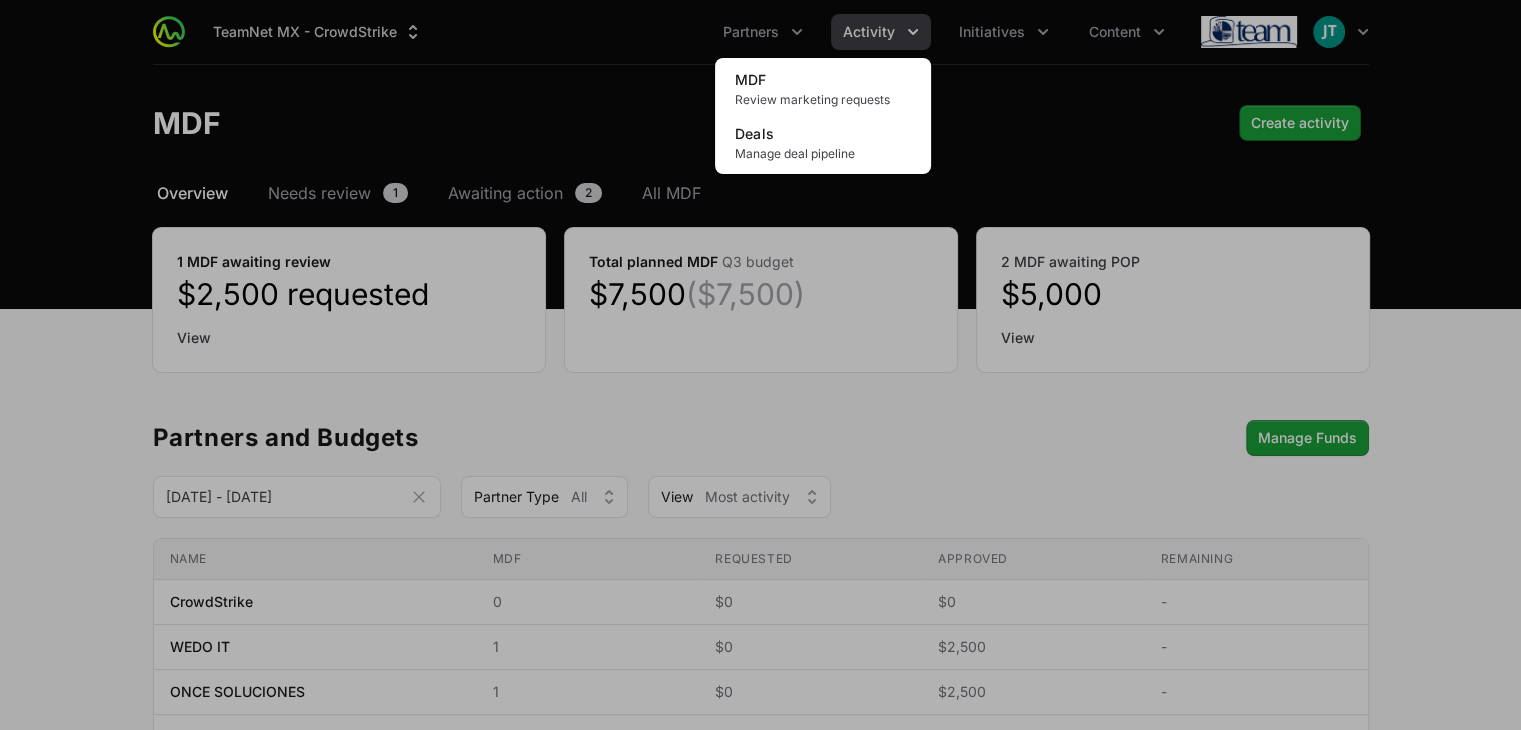 click 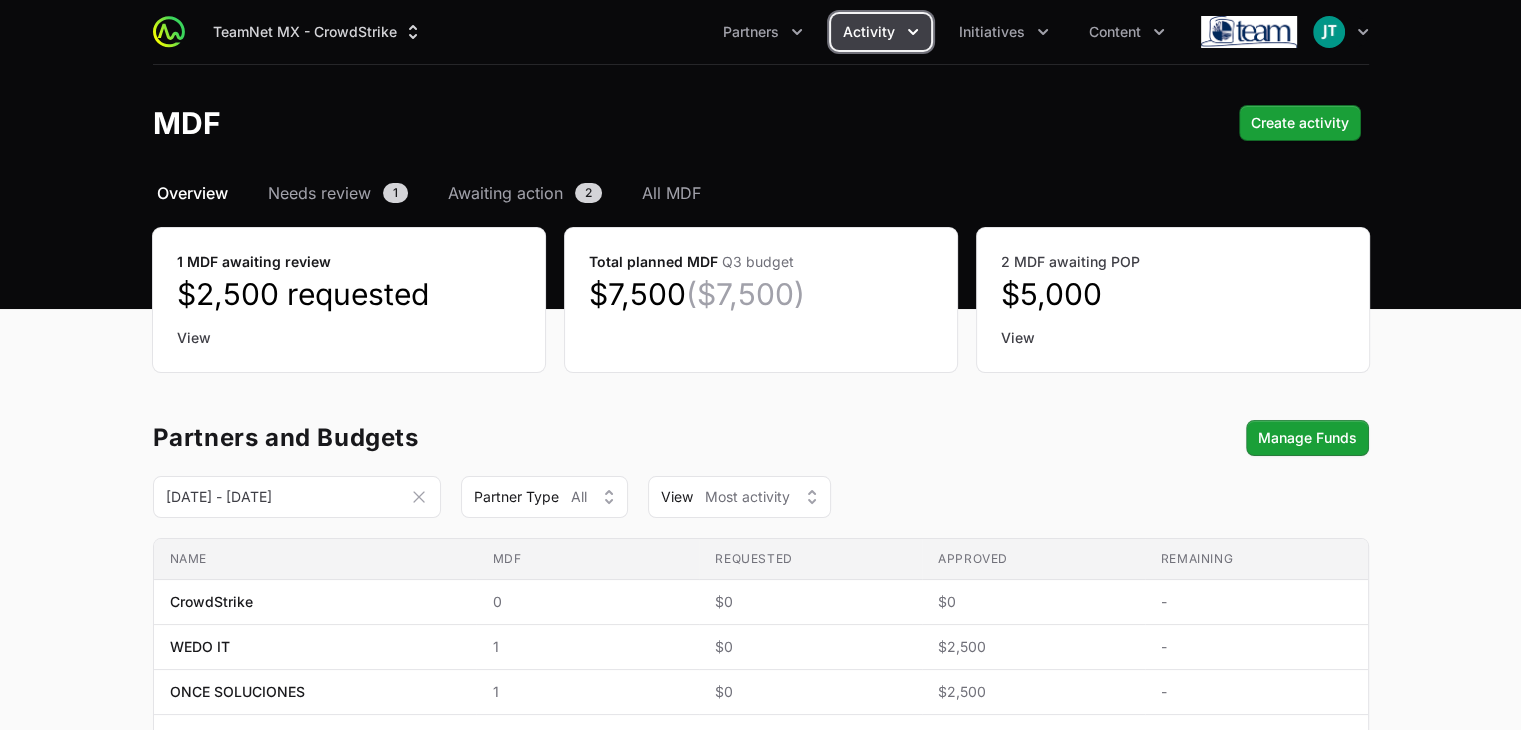 click 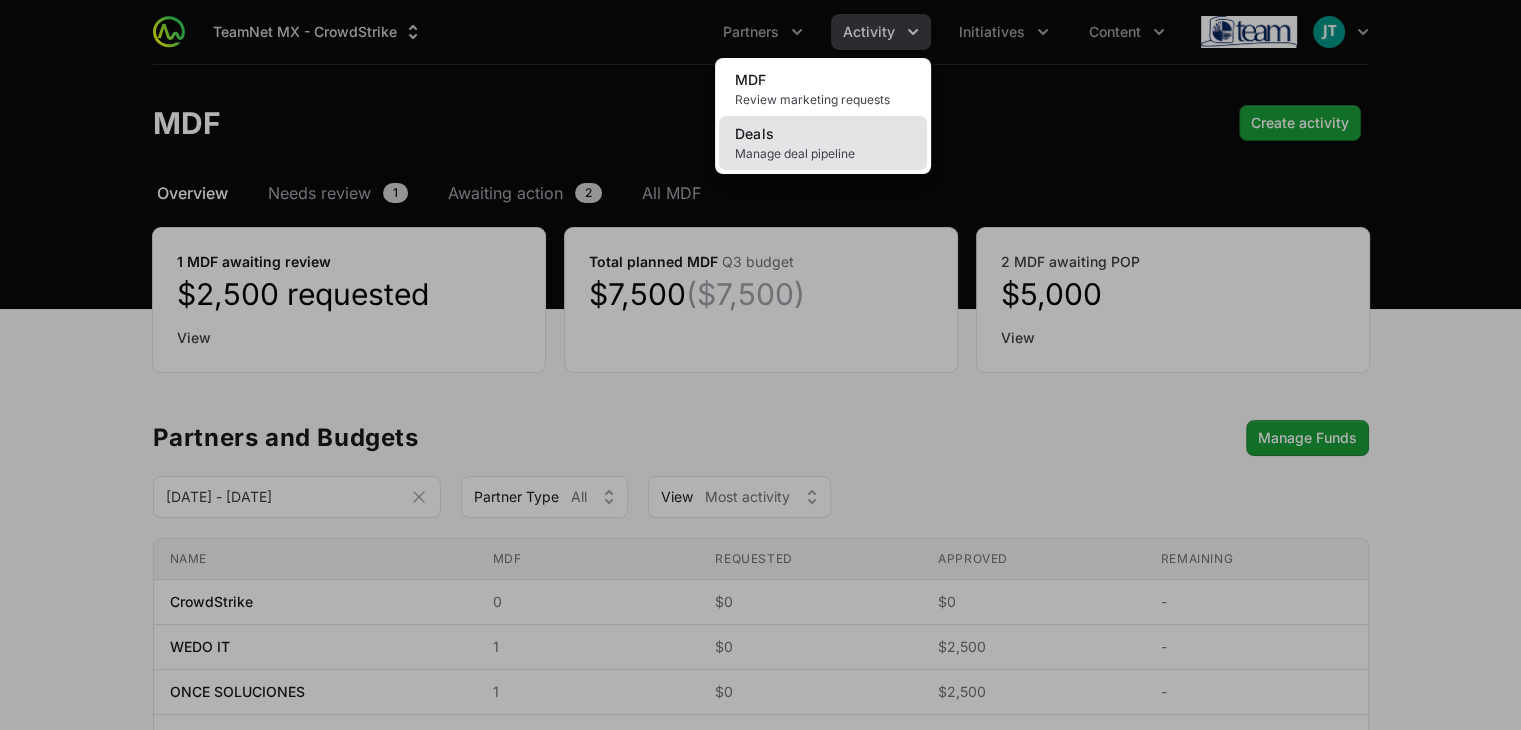 click on "Deals Manage deal pipeline" 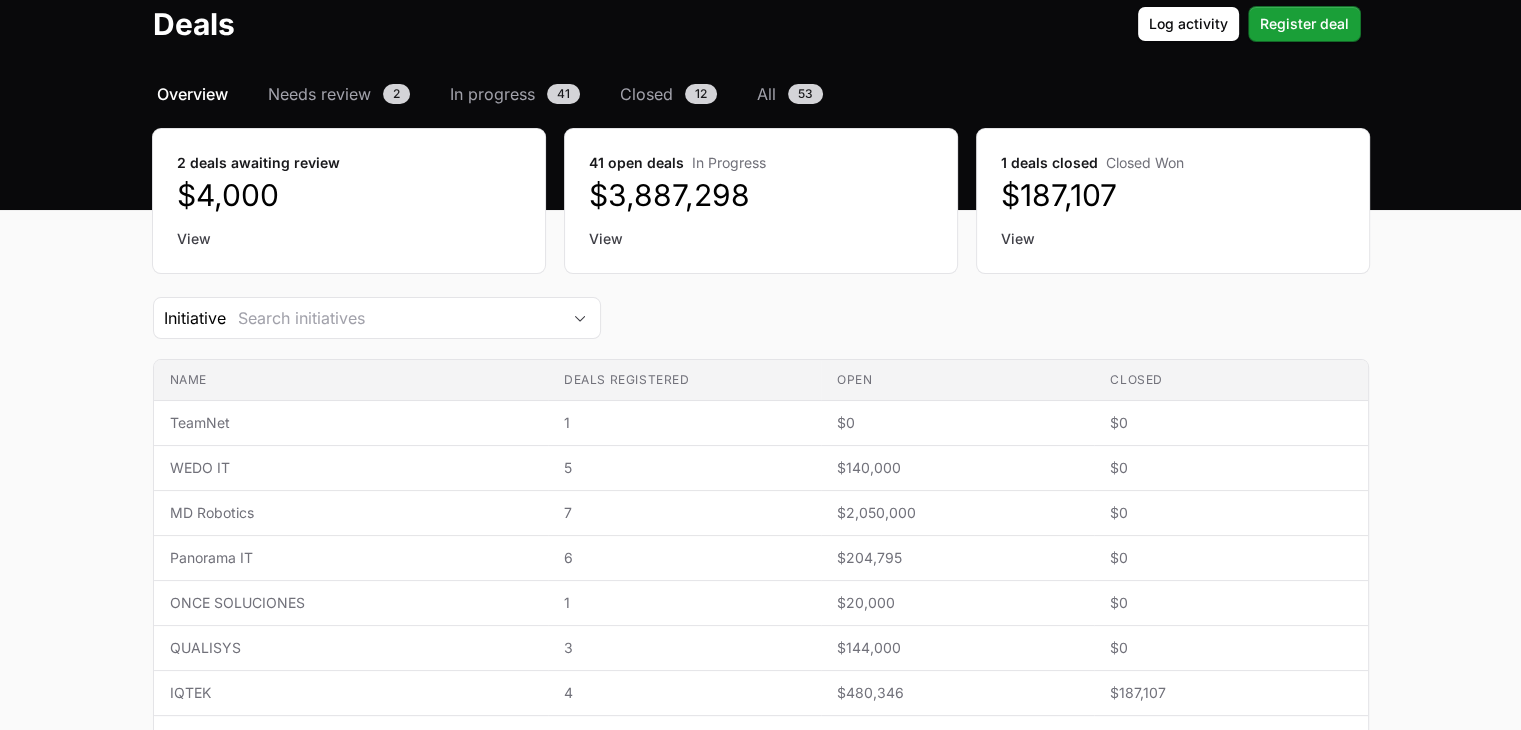 scroll, scrollTop: 0, scrollLeft: 0, axis: both 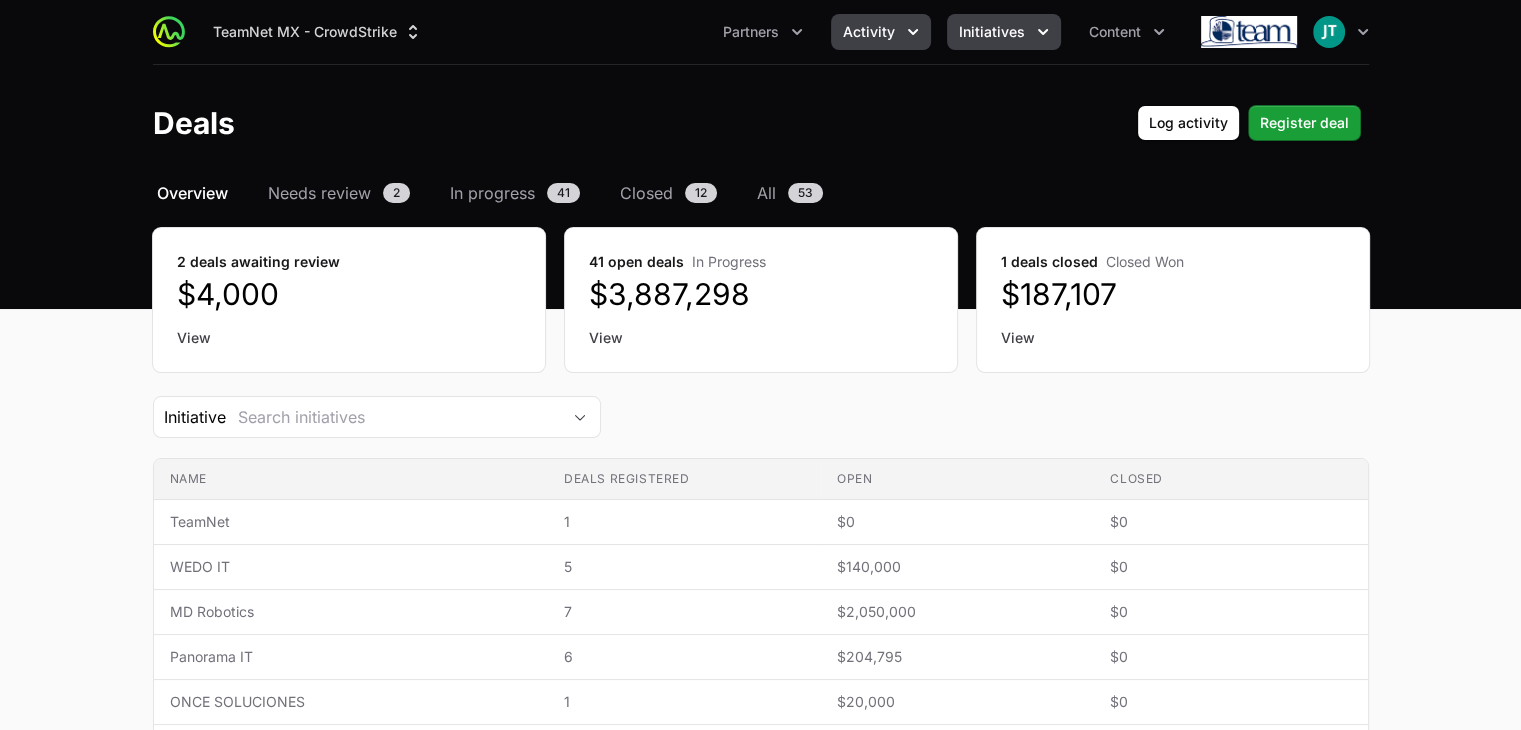 click on "Initiatives" 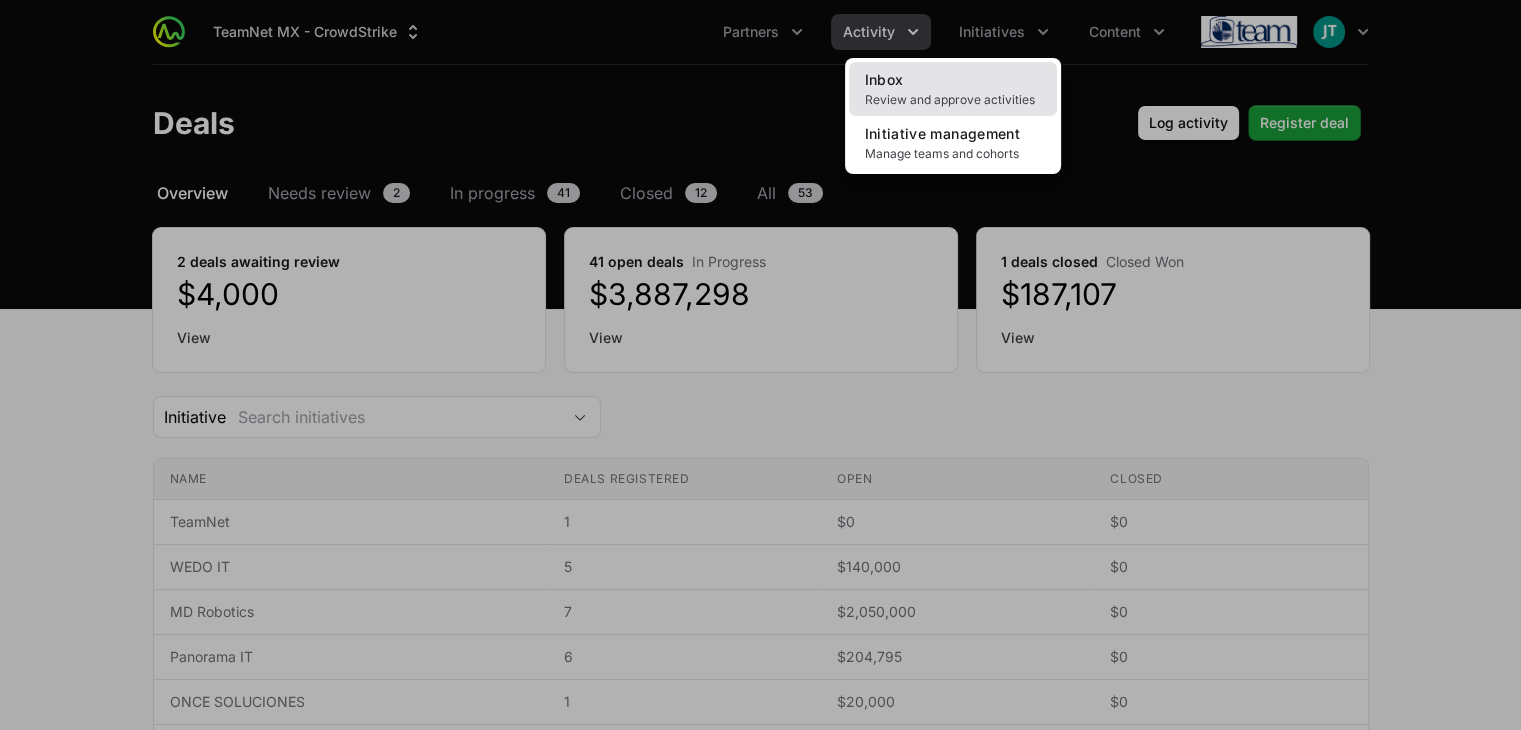 click on "Inbox Review and approve activities" 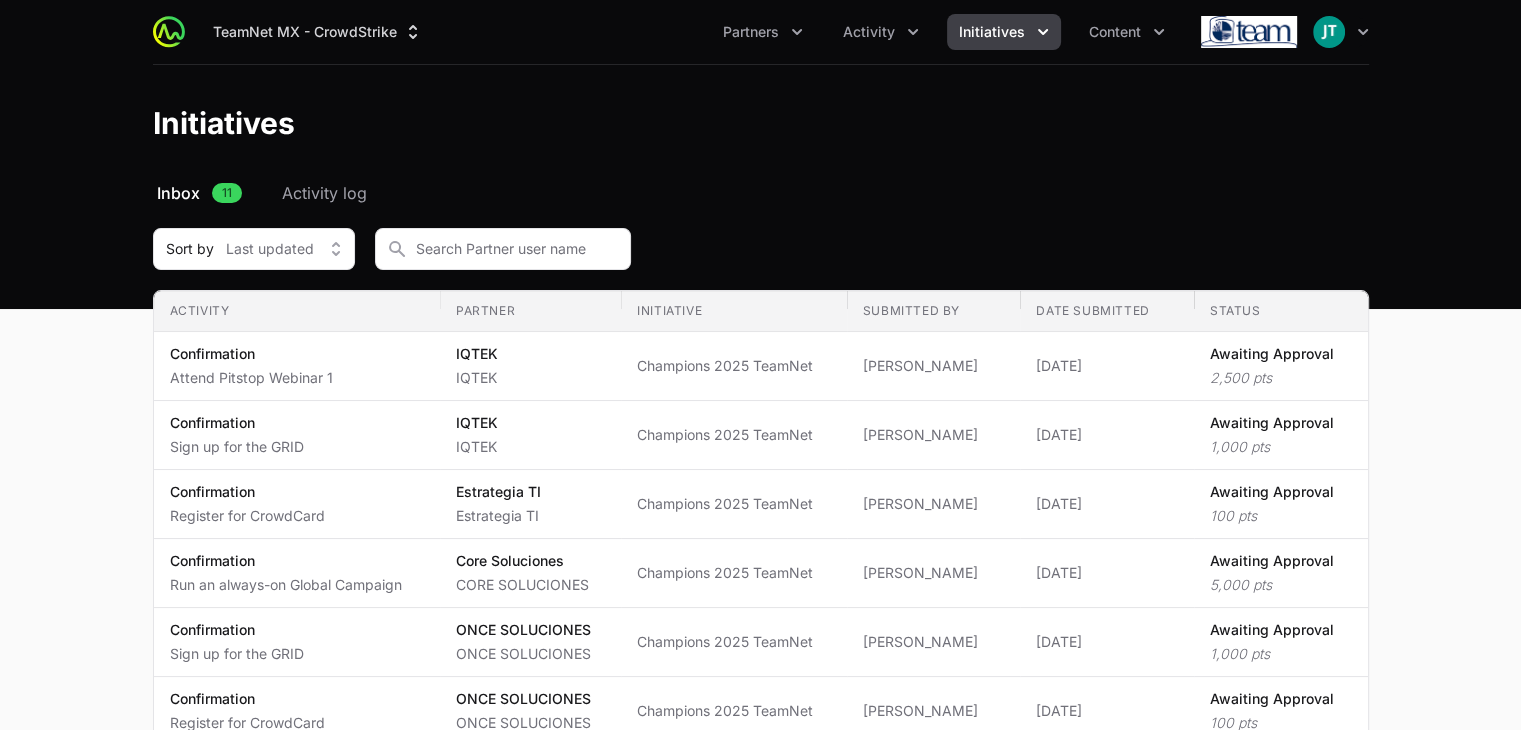 click on "Initiatives" 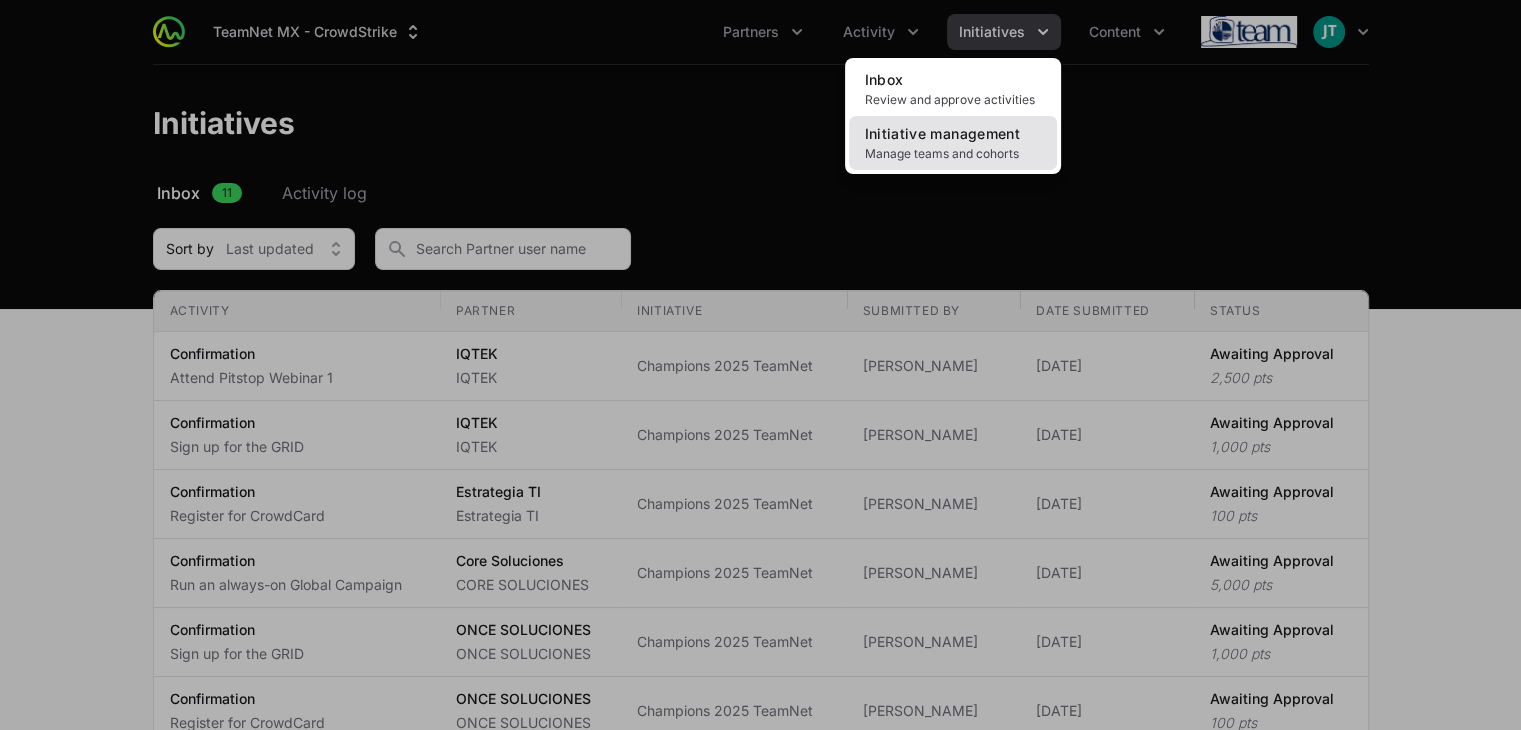 click on "Initiative management" 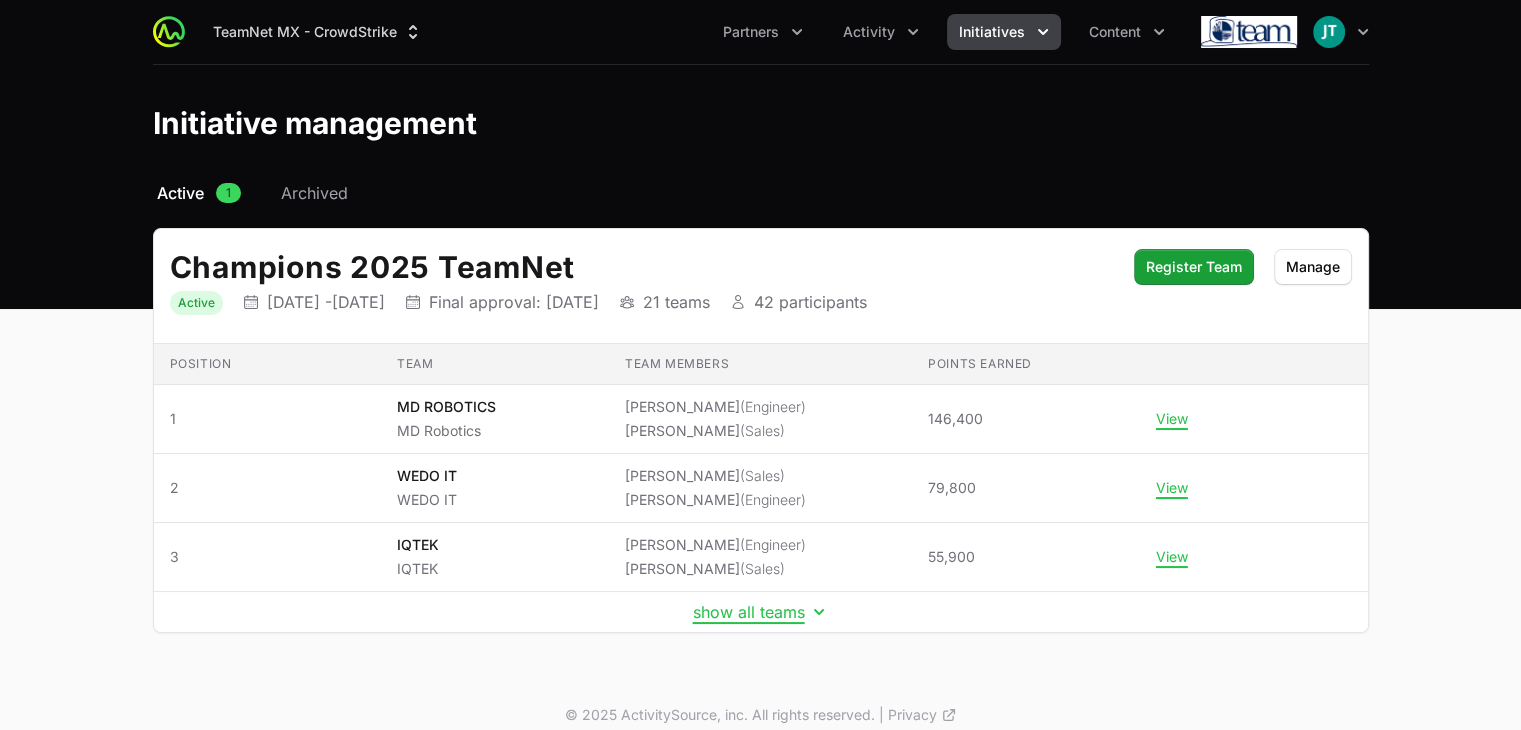 click on "show all teams" 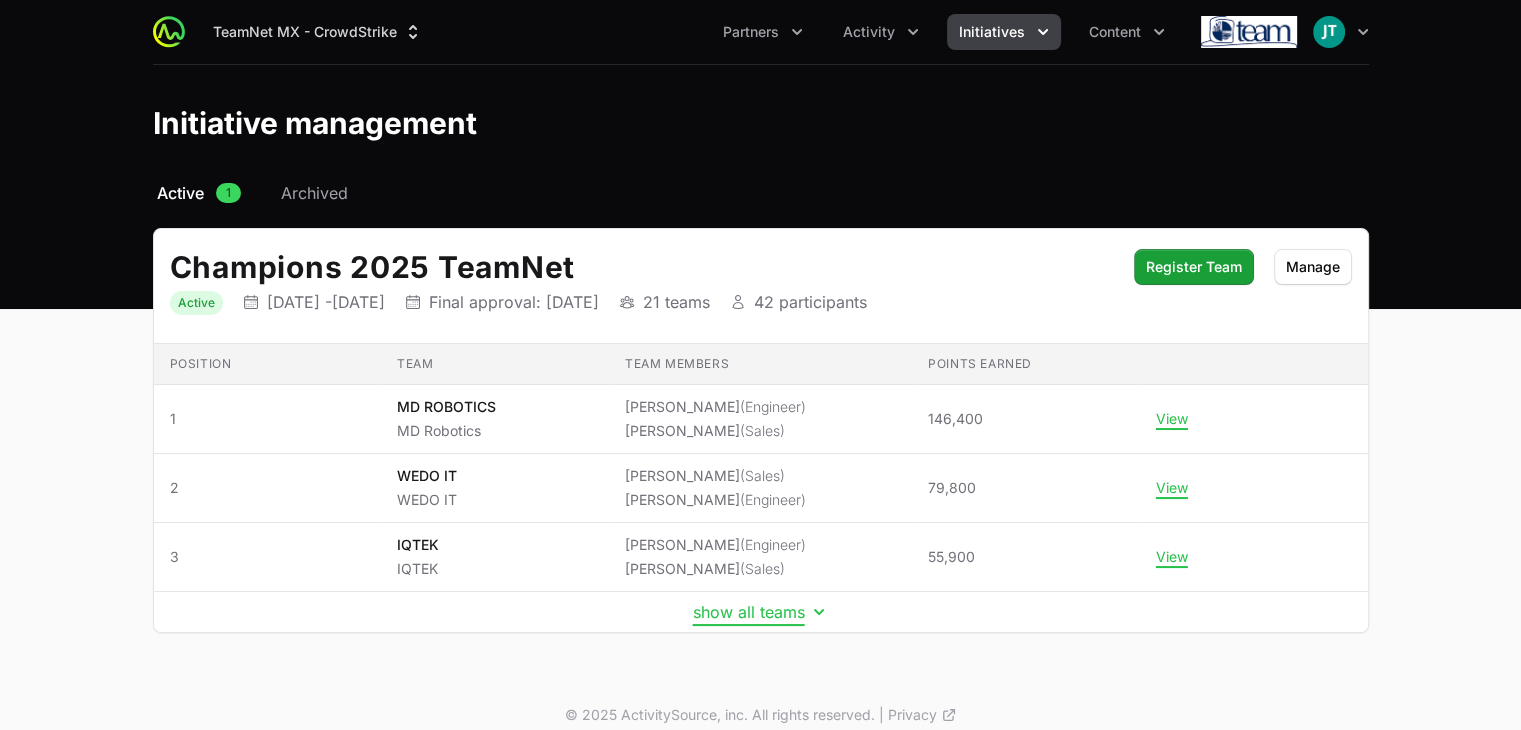 click on "show all teams" 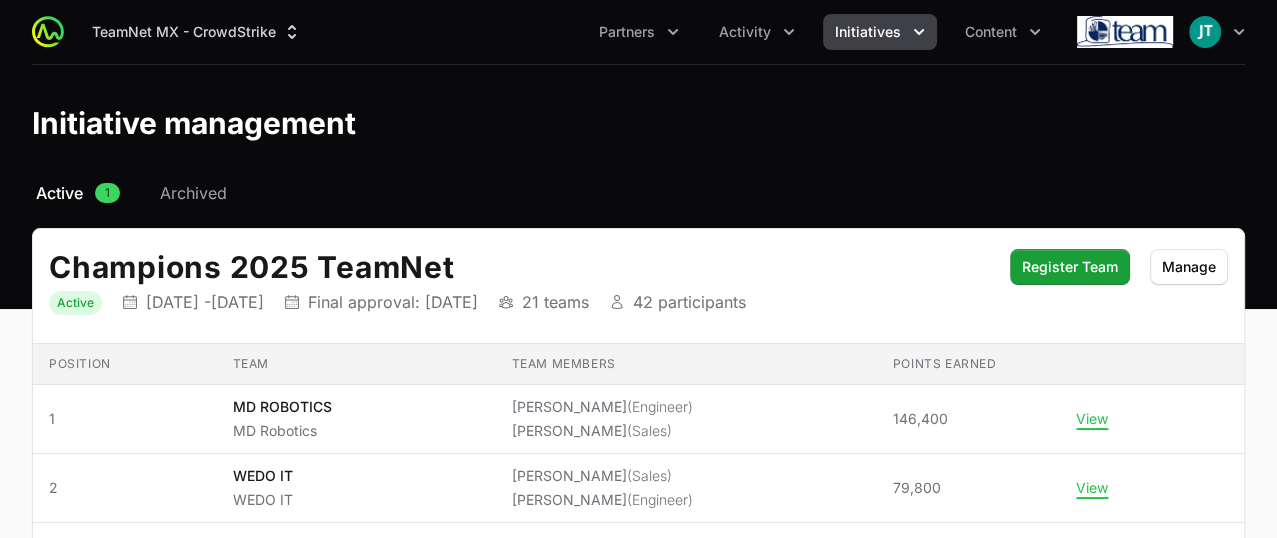 type 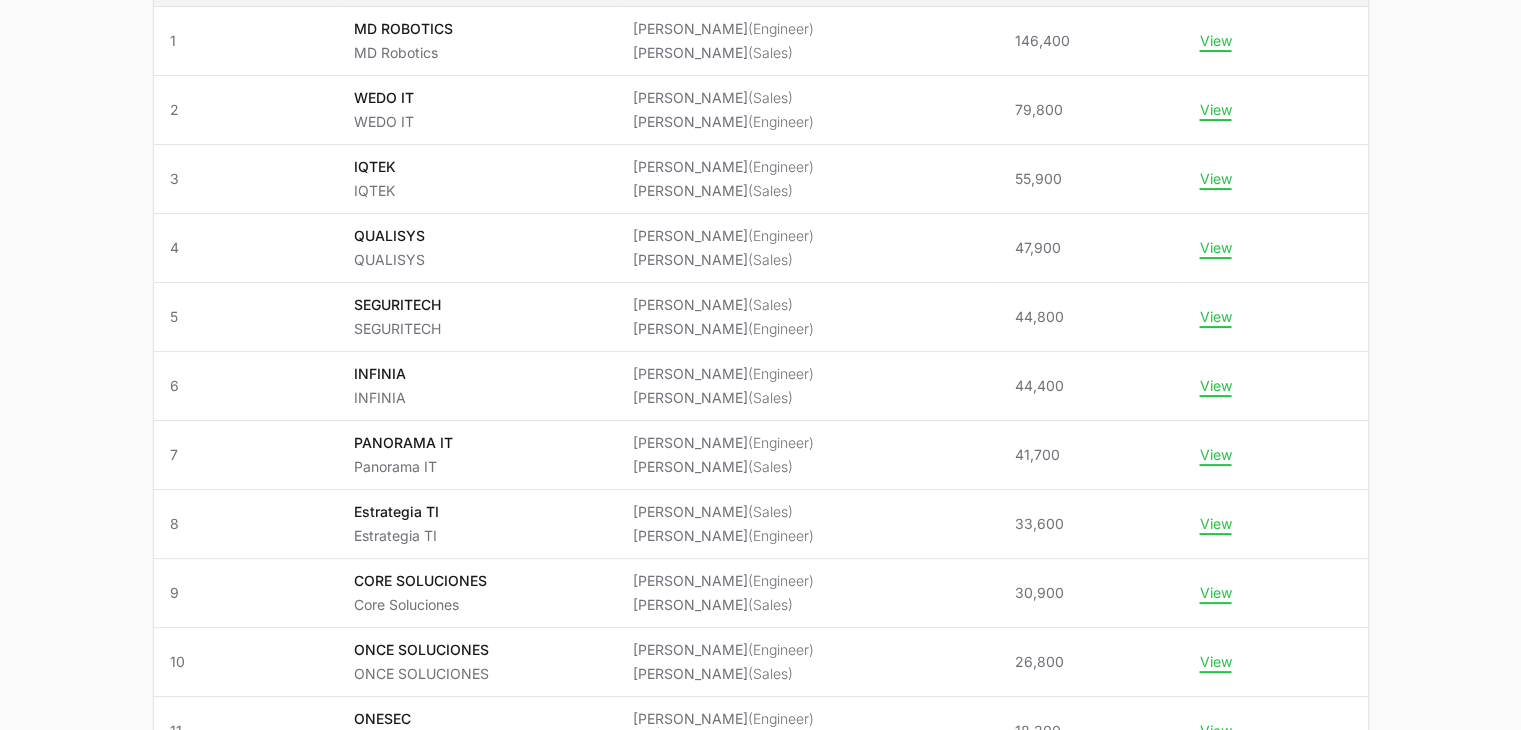 scroll, scrollTop: 379, scrollLeft: 0, axis: vertical 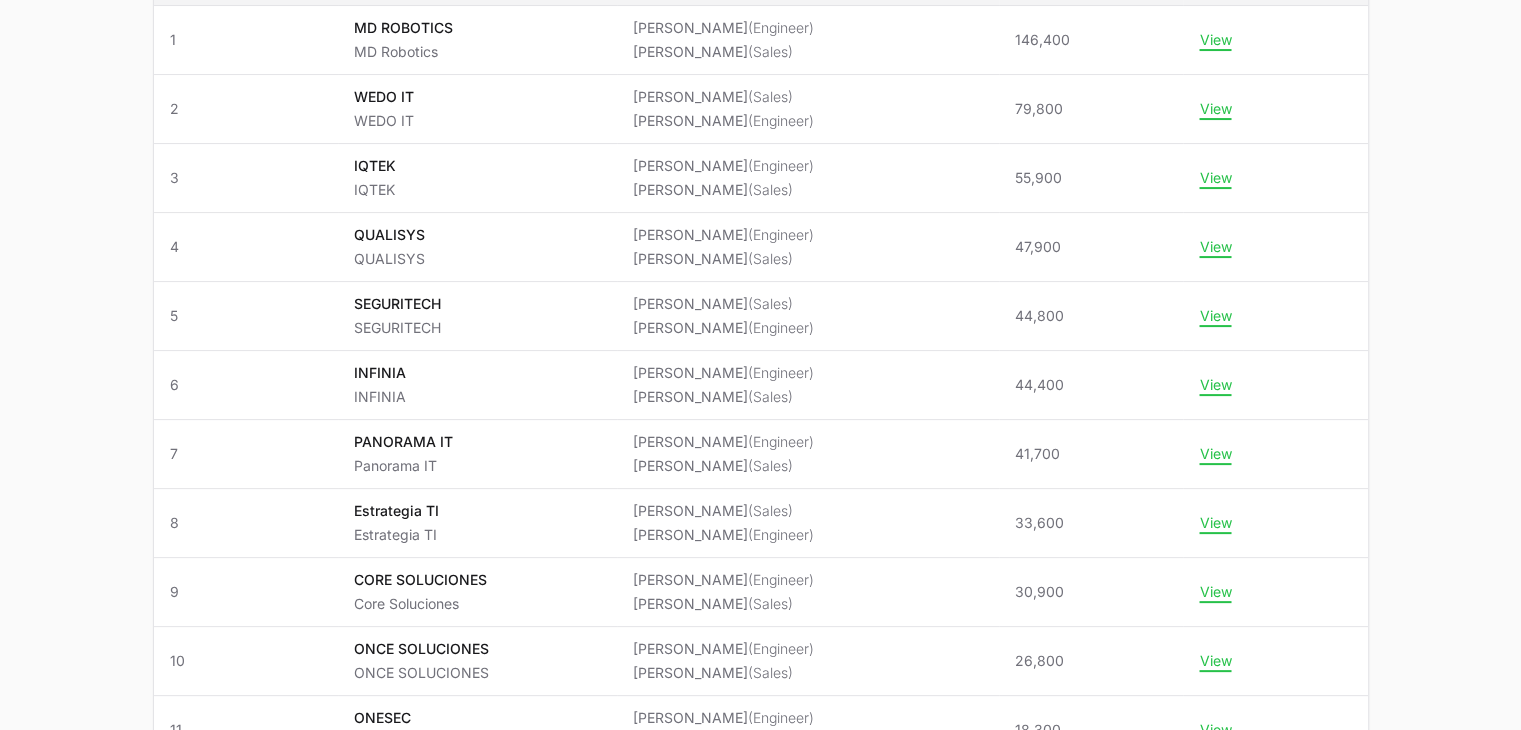 click on "Select a tab Active Archived Active 1 Archived Champions 2025 TeamNet   Status Active Initiative dates [DATE] -  [DATE] Final approval date  Final approval: [DATE] Initiative teams 21 teams Initiative participants 42 participants Register Team Manage Position Team Team members Points earned Position 1 Team MD ROBOTICS MD Robotics Team members [PERSON_NAME]   (Engineer) [PERSON_NAME]   (Sales) Points earned 146,400  View  Position 2 Team WEDO IT WEDO IT Team members [PERSON_NAME]   (Sales) [PERSON_NAME]   (Engineer) Points earned 79,800  View  Position 3 Team IQTEK IQTEK Team members [PERSON_NAME]   (Engineer) [PERSON_NAME]   (Sales) Points earned 55,900  View  Position 4 Team QUALISYS QUALISYS Team members [PERSON_NAME]   (Engineer) [PERSON_NAME]   (Sales) Points earned 47,900  View  Position 5 Team SEGURITECH SEGURITECH Team members [PERSON_NAME]   (Sales) [PERSON_NAME]   (Engineer) Points earned 44,800  View  Position 6 Team INFINIA INFINIA Team members [PERSON_NAME]   (Engineer)  (Sales) 7 8" 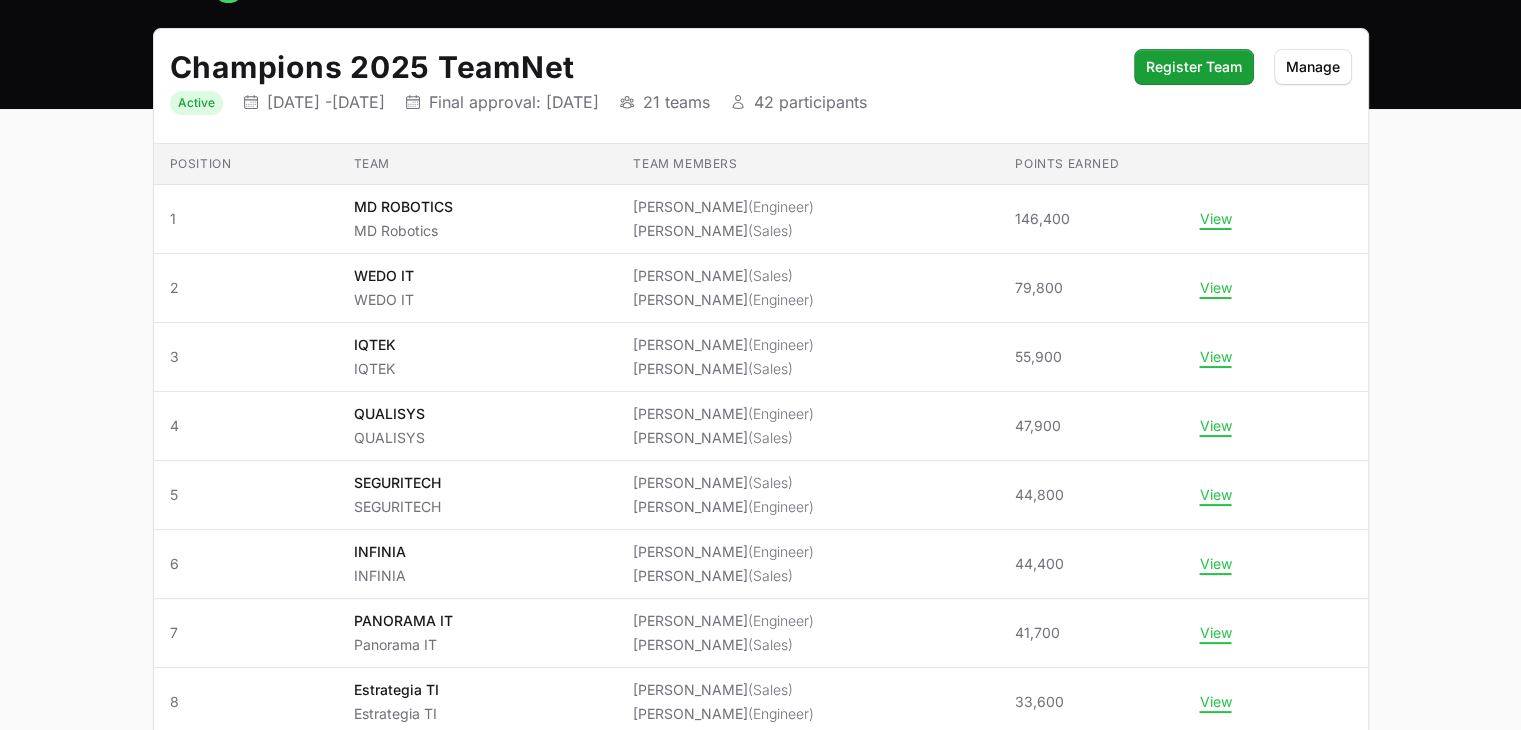 scroll, scrollTop: 1256, scrollLeft: 0, axis: vertical 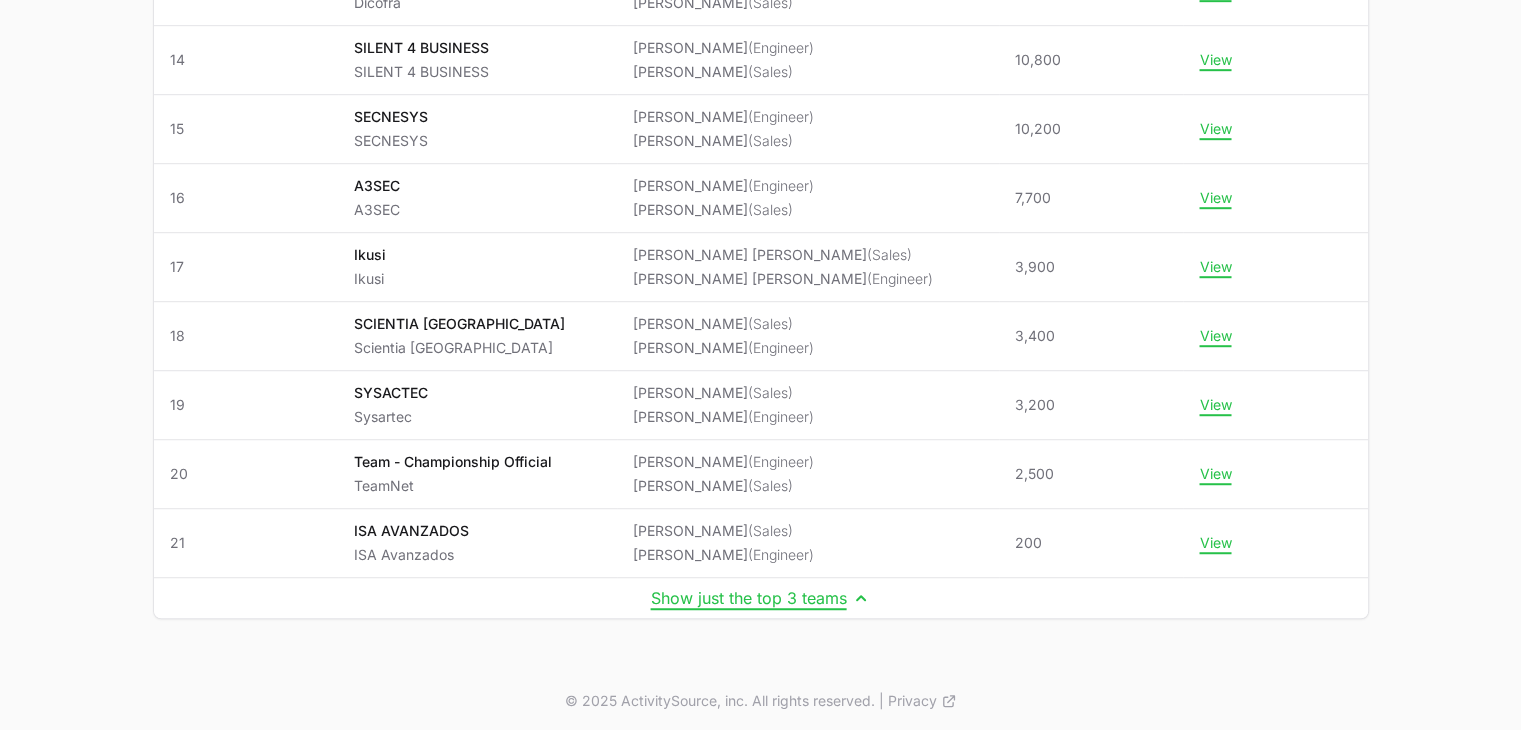 click on "Select a tab Active Archived Active 1 Archived Champions 2025 TeamNet   Status Active Initiative dates [DATE] -  [DATE] Final approval date  Final approval: [DATE] Initiative teams 21 teams Initiative participants 42 participants Register Team Manage Position Team Team members Points earned Position 1 Team MD ROBOTICS MD Robotics Team members [PERSON_NAME]   (Engineer) [PERSON_NAME]   (Sales) Points earned 146,400  View  Position 2 Team WEDO IT WEDO IT Team members [PERSON_NAME]   (Sales) [PERSON_NAME]   (Engineer) Points earned 79,800  View  Position 3 Team IQTEK IQTEK Team members [PERSON_NAME]   (Engineer) [PERSON_NAME]   (Sales) Points earned 55,900  View  Position 4 Team QUALISYS QUALISYS Team members [PERSON_NAME]   (Engineer) [PERSON_NAME]   (Sales) Points earned 47,900  View  Position 5 Team SEGURITECH SEGURITECH Team members [PERSON_NAME]   (Sales) [PERSON_NAME]   (Engineer) Points earned 44,800  View  Position 6 Team INFINIA INFINIA Team members [PERSON_NAME]   (Engineer)  (Sales) 7 8" 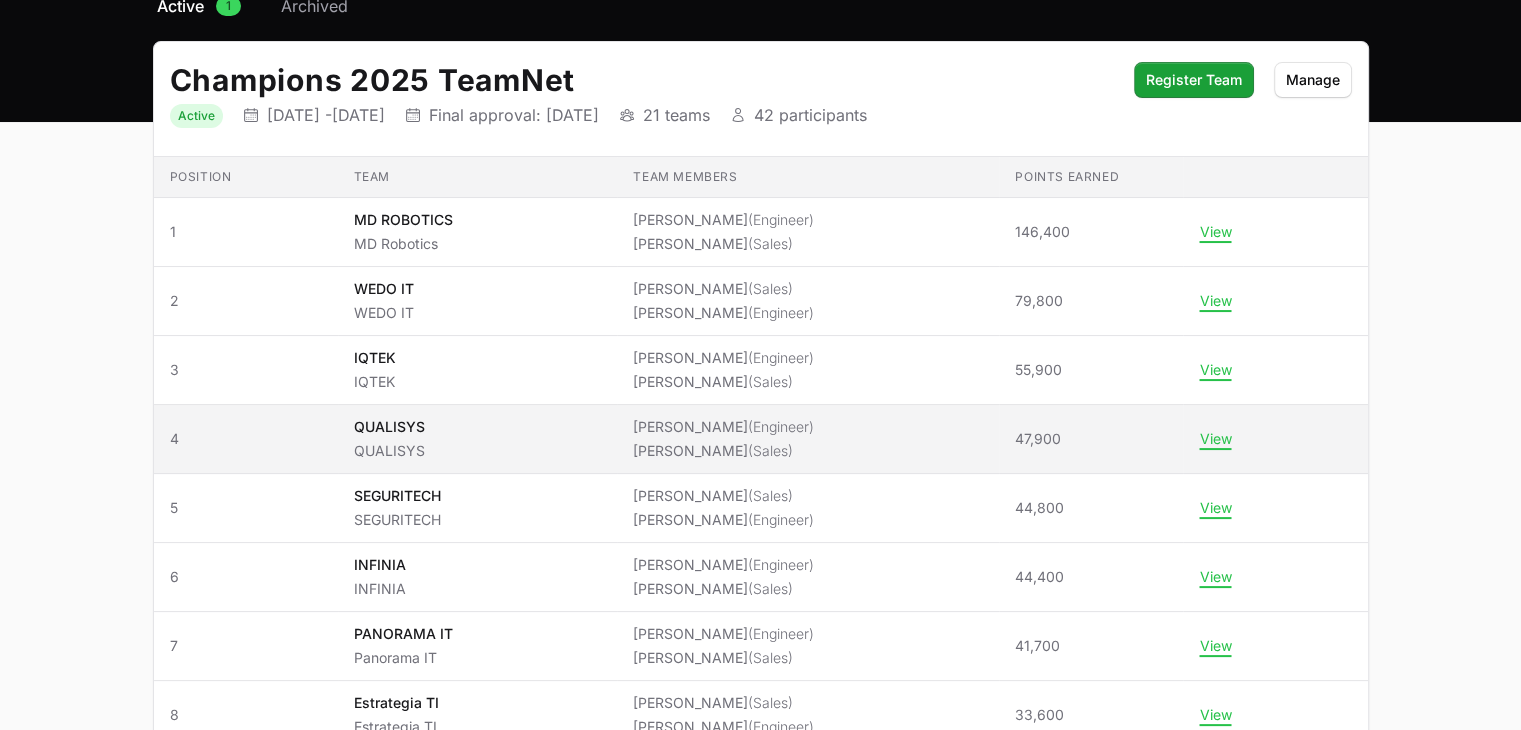 scroll, scrollTop: 188, scrollLeft: 0, axis: vertical 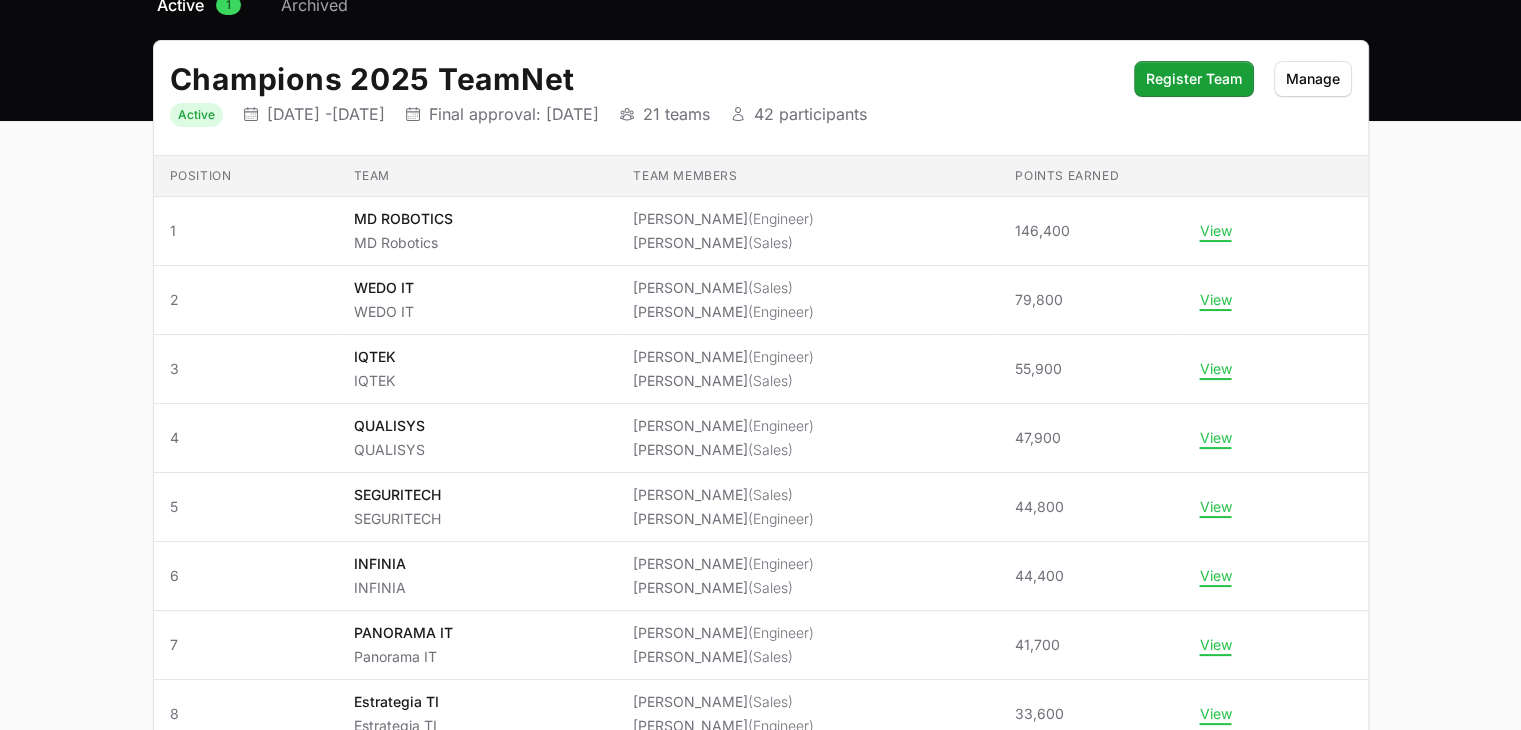 click on "Select a tab Active Archived Active 1 Archived Champions 2025 TeamNet   Status Active Initiative dates [DATE] -  [DATE] Final approval date  Final approval: [DATE] Initiative teams 21 teams Initiative participants 42 participants Register Team Manage Position Team Team members Points earned Position 1 Team MD ROBOTICS MD Robotics Team members [PERSON_NAME]   (Engineer) [PERSON_NAME]   (Sales) Points earned 146,400  View  Position 2 Team WEDO IT WEDO IT Team members [PERSON_NAME]   (Sales) [PERSON_NAME]   (Engineer) Points earned 79,800  View  Position 3 Team IQTEK IQTEK Team members [PERSON_NAME]   (Engineer) [PERSON_NAME]   (Sales) Points earned 55,900  View  Position 4 Team QUALISYS QUALISYS Team members [PERSON_NAME]   (Engineer) [PERSON_NAME]   (Sales) Points earned 47,900  View  Position 5 Team SEGURITECH SEGURITECH Team members [PERSON_NAME]   (Sales) [PERSON_NAME]   (Engineer) Points earned 44,800  View  Position 6 Team INFINIA INFINIA Team members [PERSON_NAME]   (Engineer)  (Sales) 7 8" 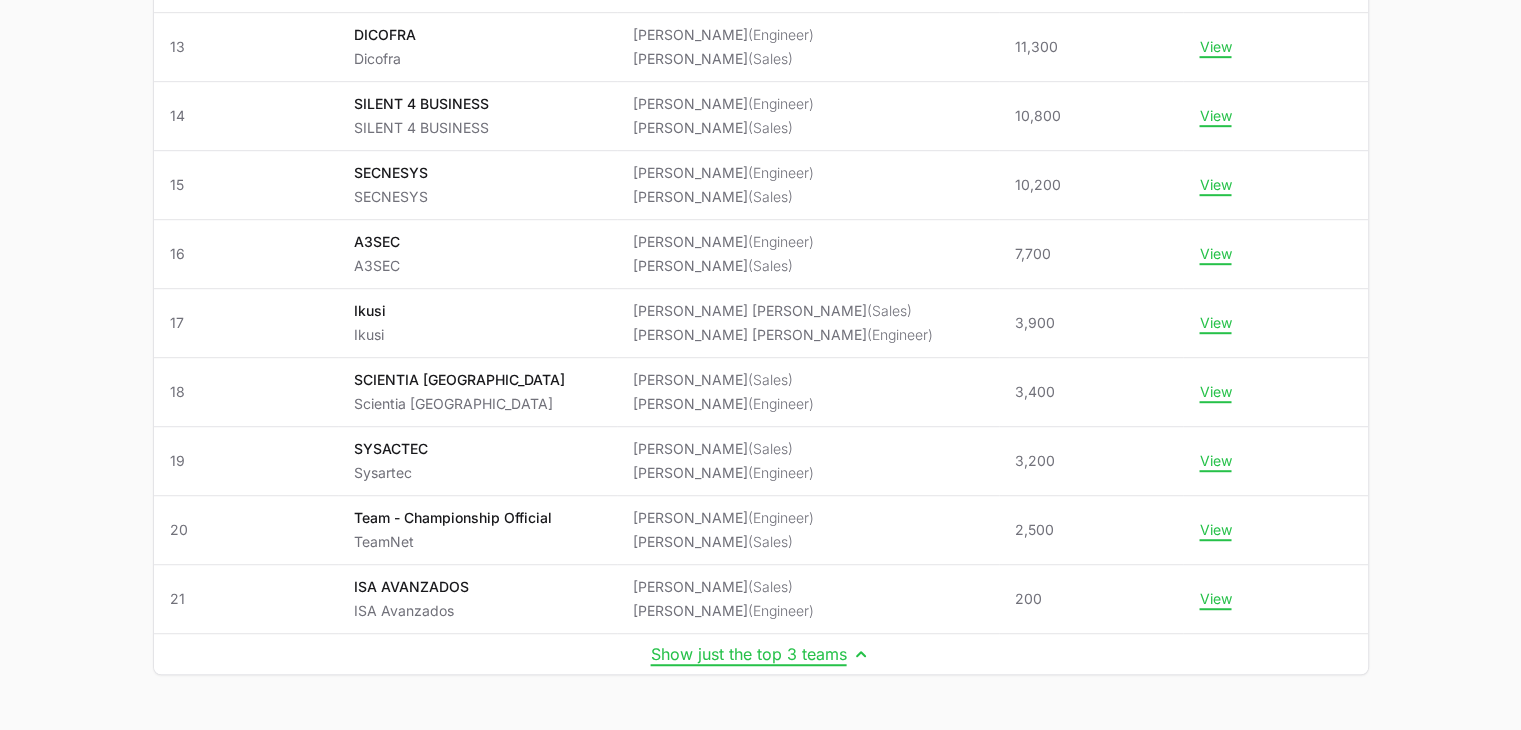 scroll, scrollTop: 1256, scrollLeft: 0, axis: vertical 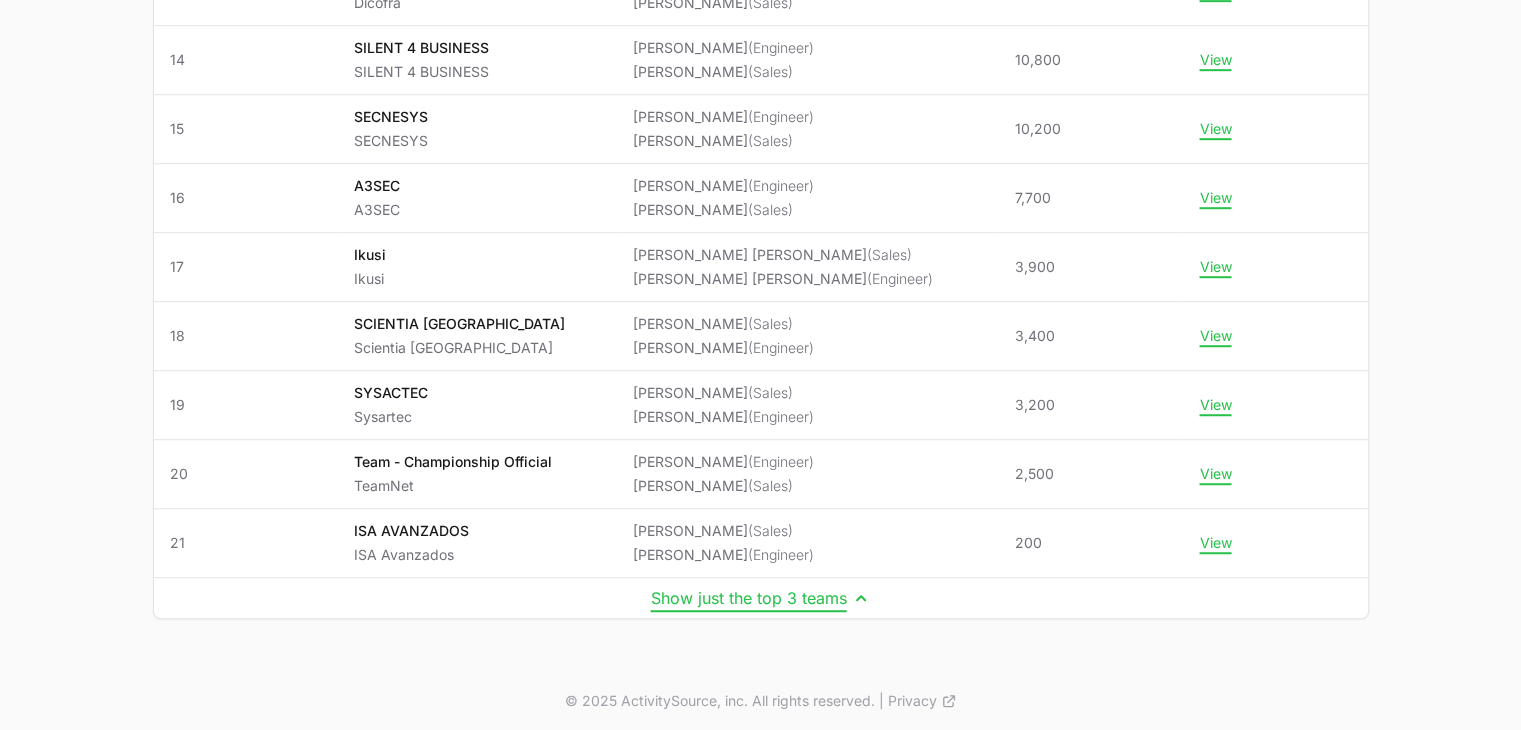click on "Show just the top 3 teams" 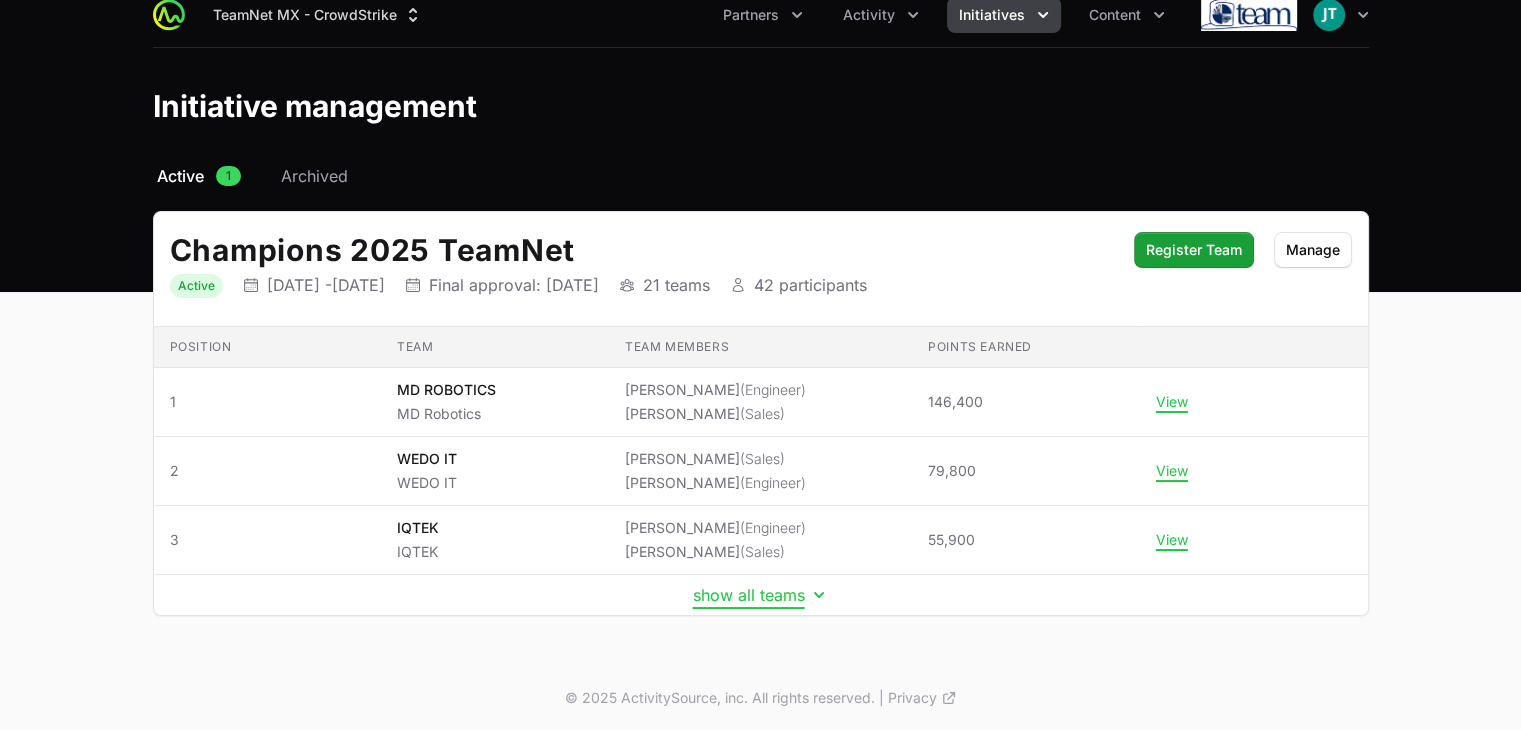 click on "show all teams" 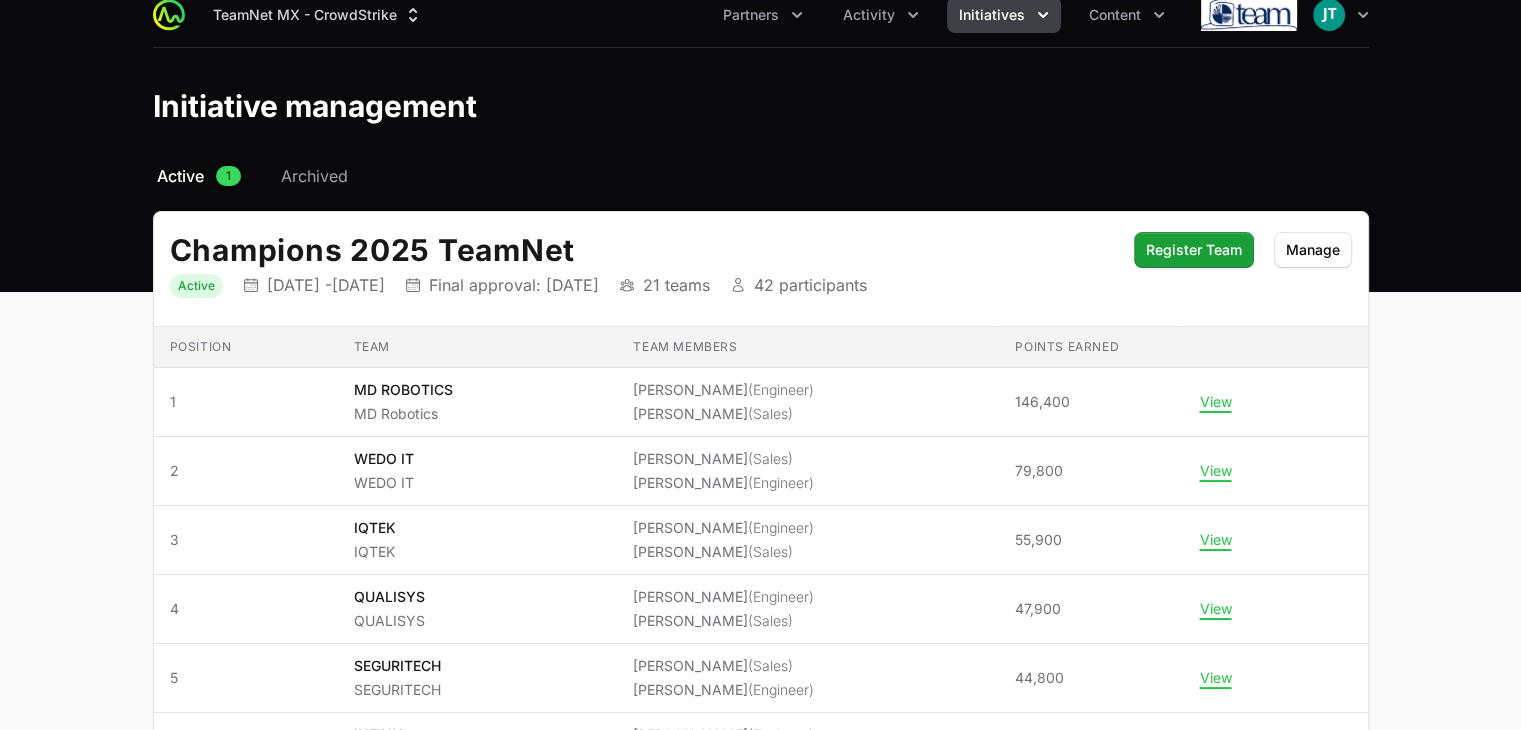 scroll, scrollTop: 1256, scrollLeft: 0, axis: vertical 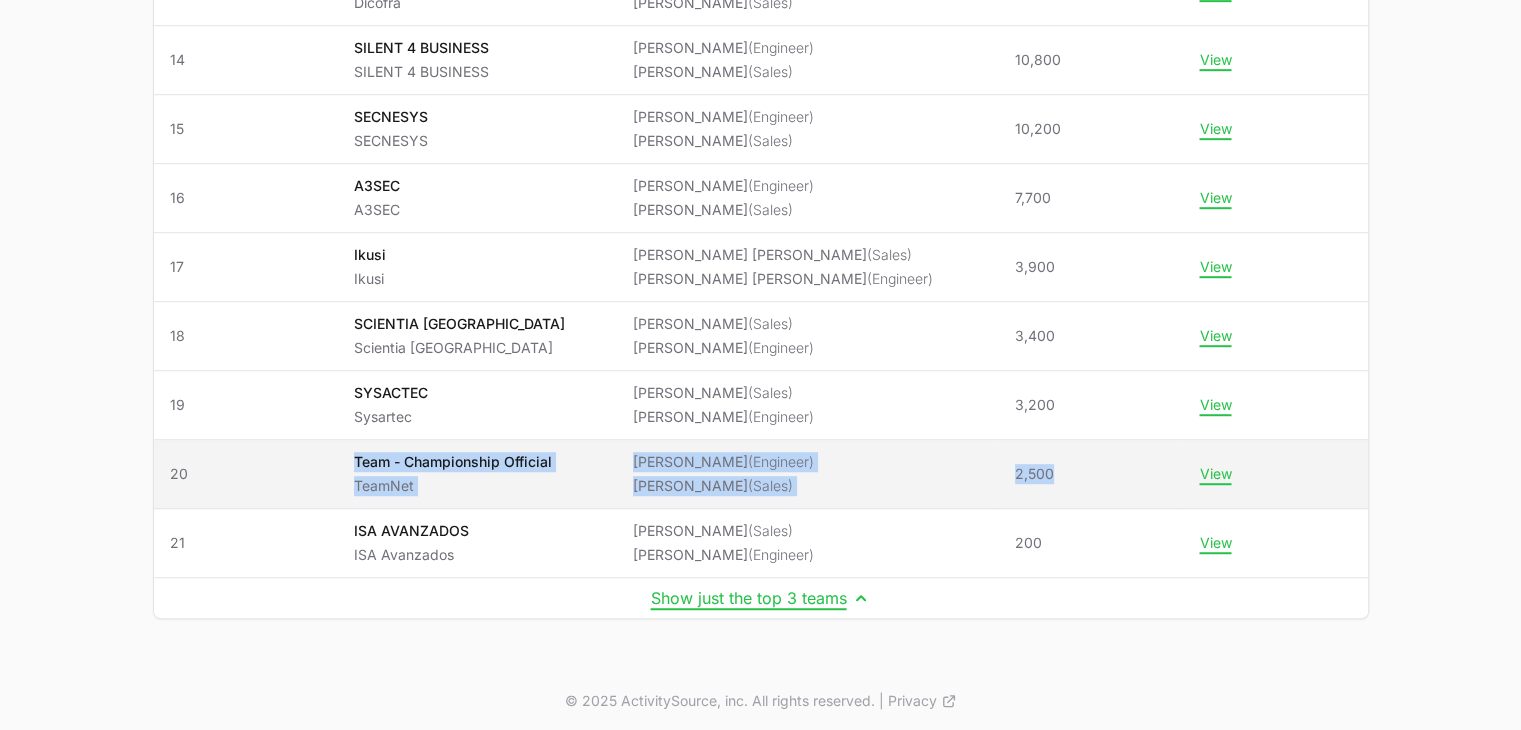 drag, startPoint x: 350, startPoint y: 451, endPoint x: 1063, endPoint y: 481, distance: 713.63086 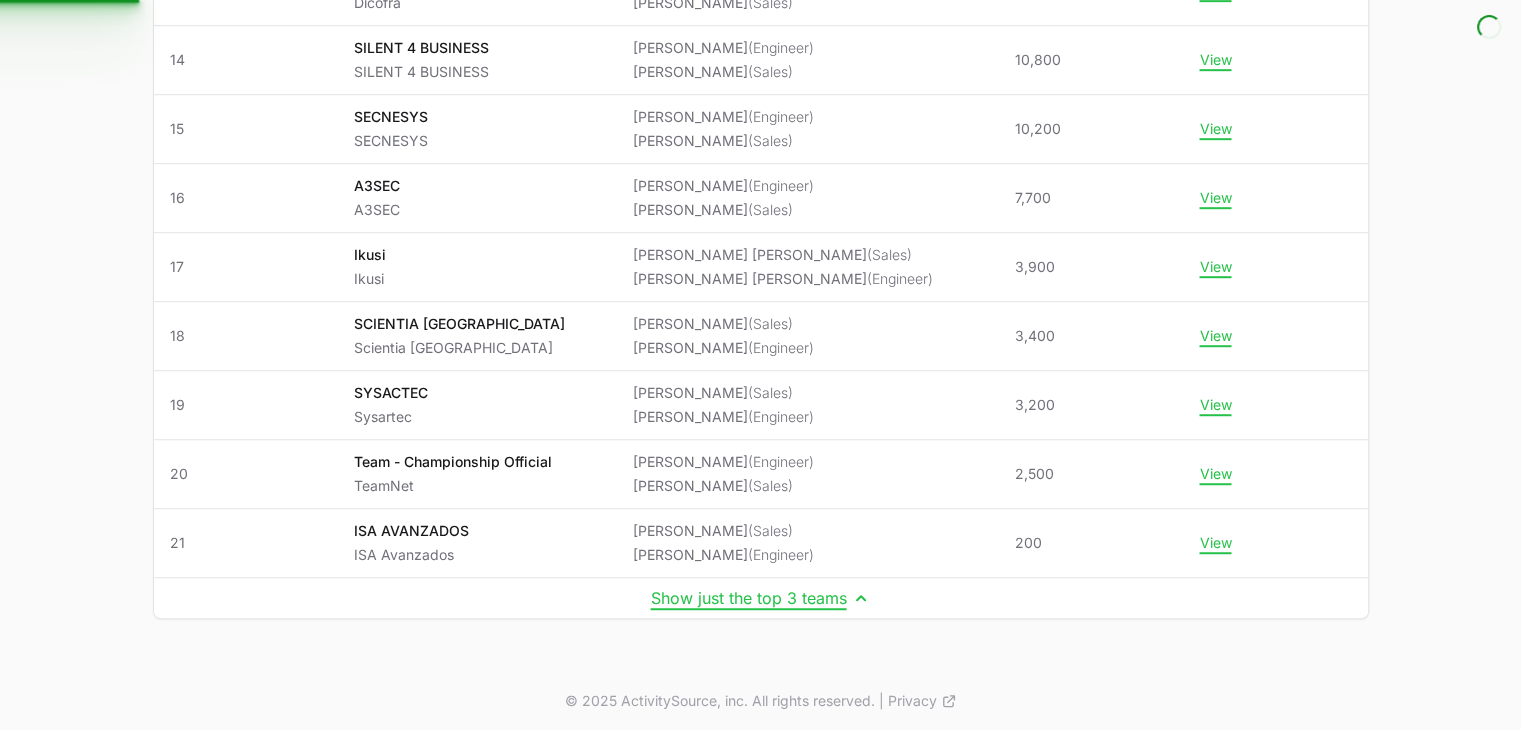 click on "Select a tab Active Archived Active 1 Archived Champions 2025 TeamNet   Status Active Initiative dates [DATE] -  [DATE] Final approval date  Final approval: [DATE] Initiative teams 21 teams Initiative participants 42 participants Register Team Manage Position Team Team members Points earned Position 1 Team MD ROBOTICS MD Robotics Team members [PERSON_NAME]   (Engineer) [PERSON_NAME]   (Sales) Points earned 146,400  View  Position 2 Team WEDO IT WEDO IT Team members [PERSON_NAME]   (Sales) [PERSON_NAME]   (Engineer) Points earned 79,800  View  Position 3 Team IQTEK IQTEK Team members [PERSON_NAME]   (Engineer) [PERSON_NAME]   (Sales) Points earned 55,900  View  Position 4 Team QUALISYS QUALISYS Team members [PERSON_NAME]   (Engineer) [PERSON_NAME]   (Sales) Points earned 47,900  View  Position 5 Team SEGURITECH SEGURITECH Team members [PERSON_NAME]   (Sales) [PERSON_NAME]   (Engineer) Points earned 44,800  View  Position 6 Team INFINIA INFINIA Team members [PERSON_NAME]   (Engineer)  (Sales) 7 8" 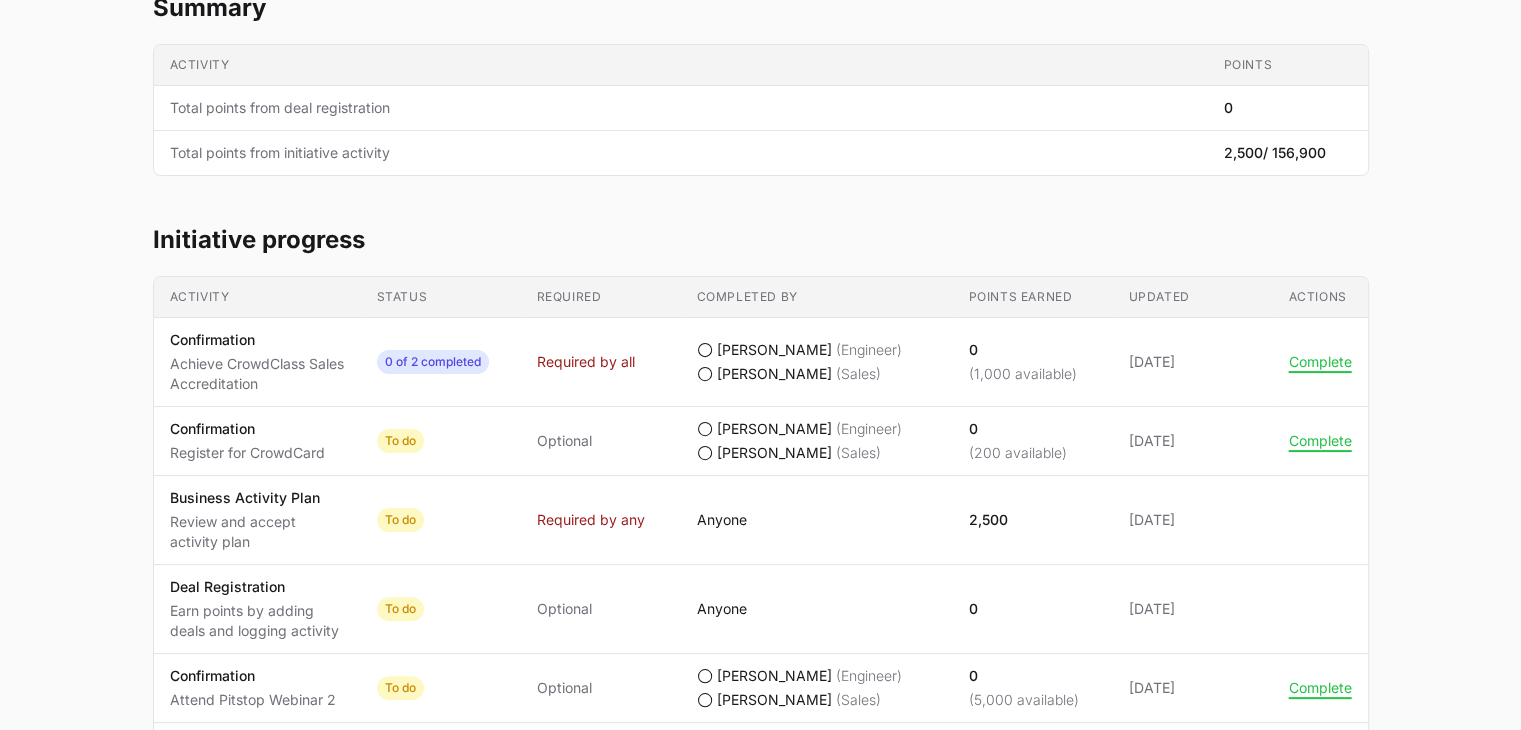 scroll, scrollTop: 0, scrollLeft: 0, axis: both 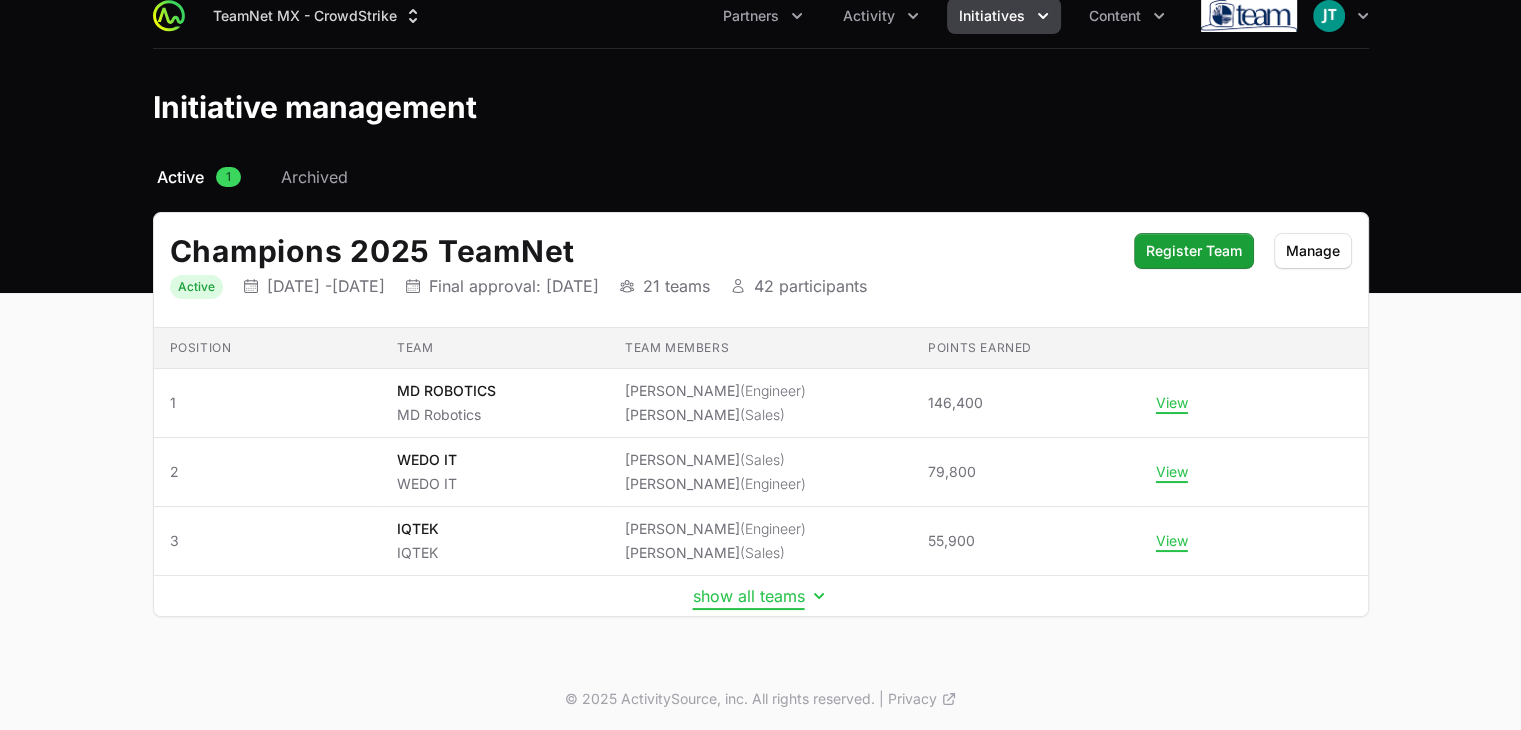 click on "show all teams" 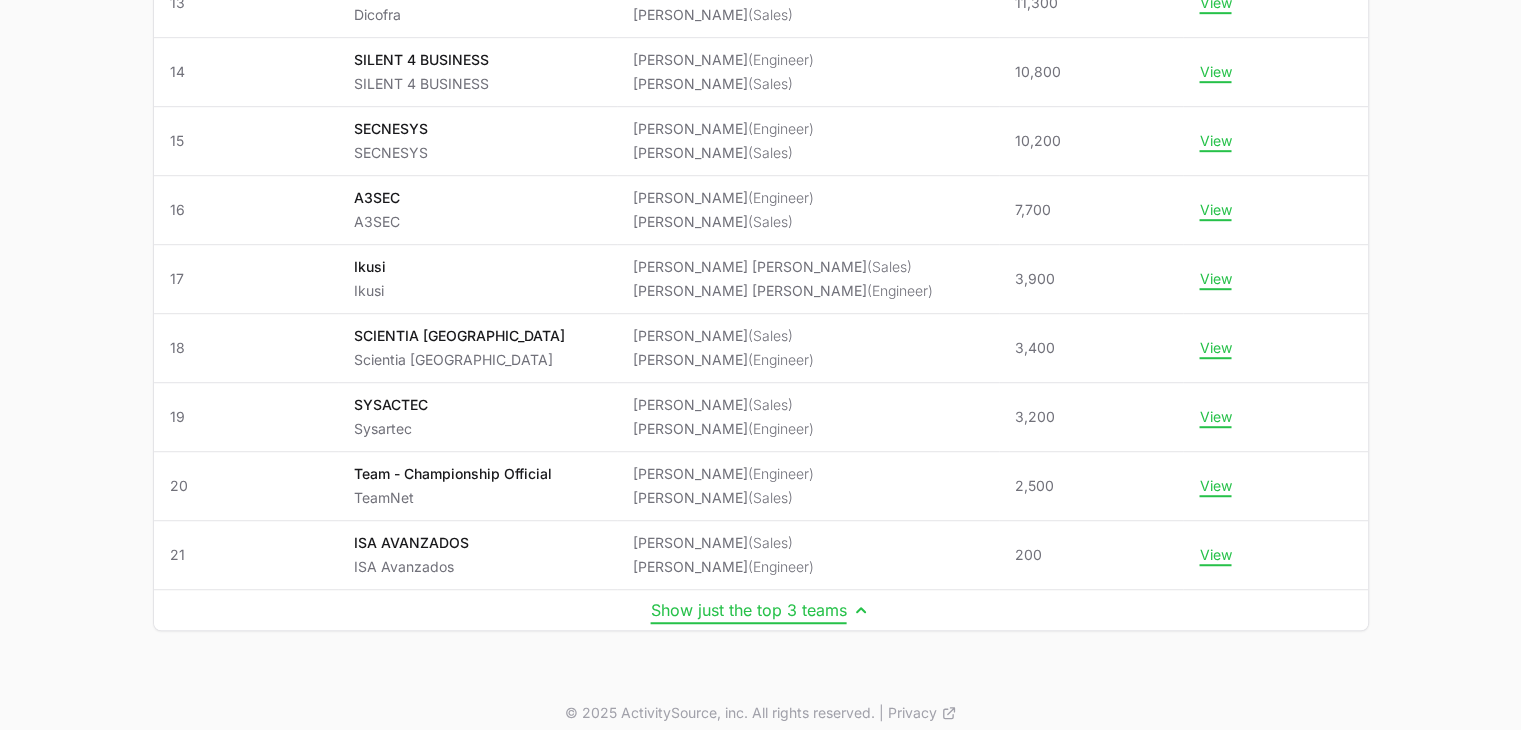 scroll, scrollTop: 1256, scrollLeft: 0, axis: vertical 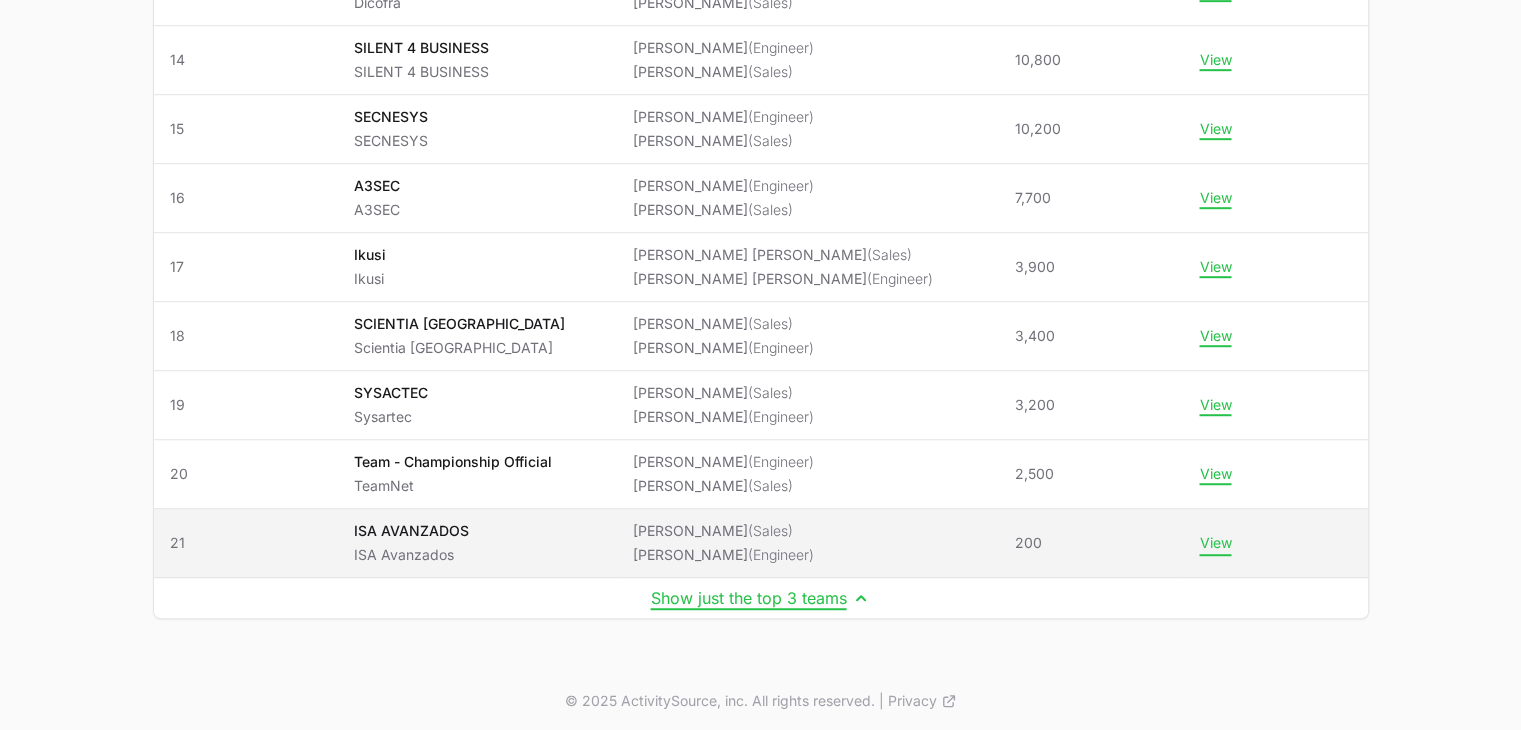click on "View" 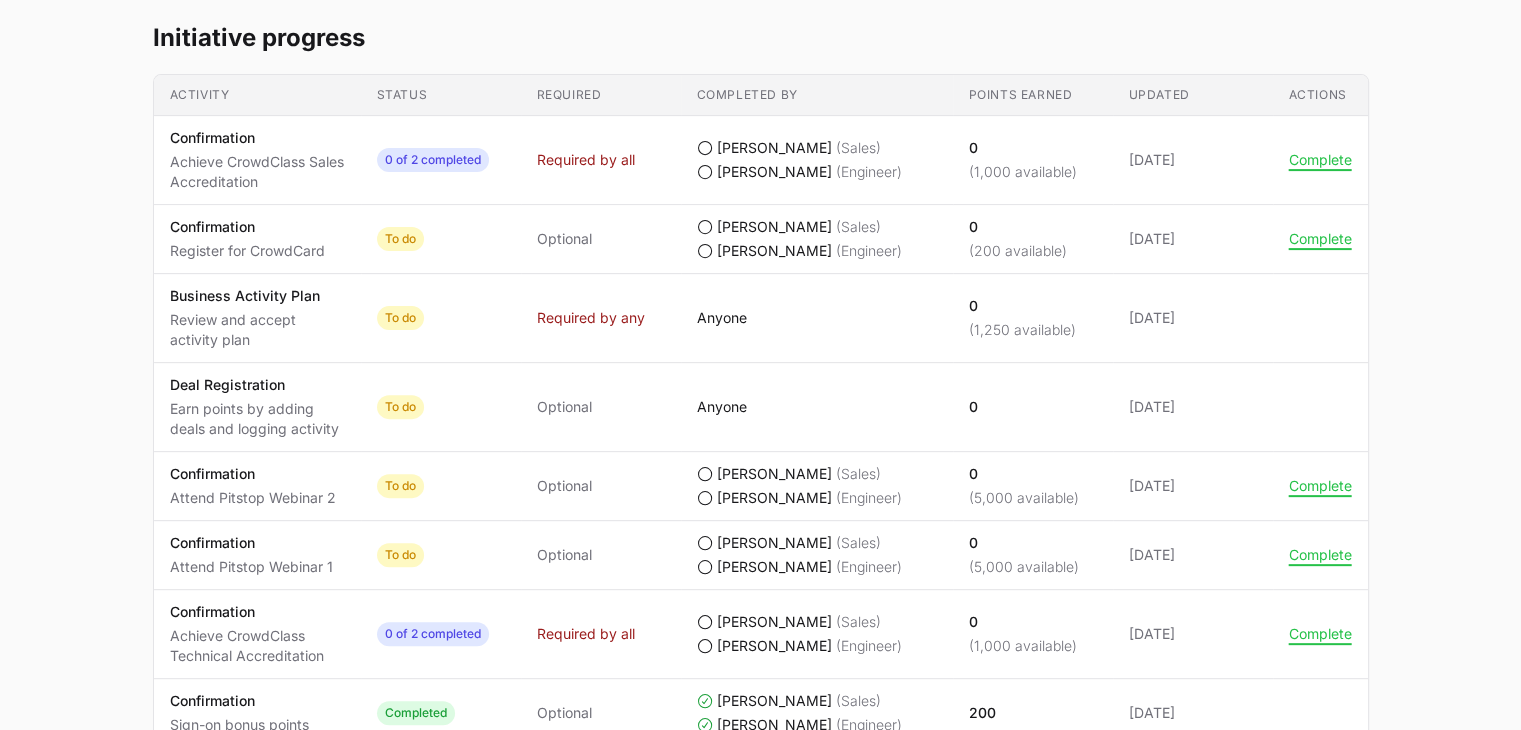 scroll, scrollTop: 563, scrollLeft: 0, axis: vertical 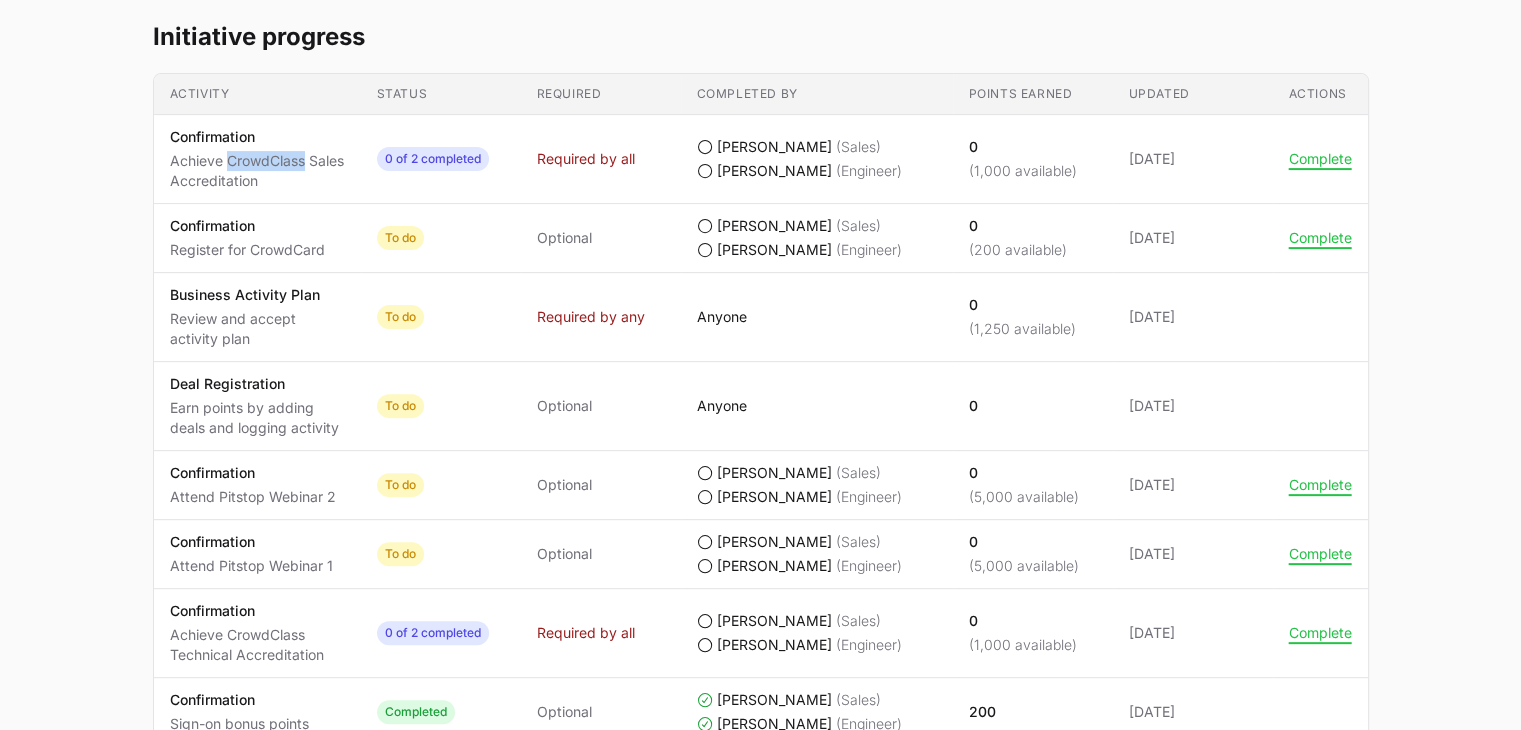 drag, startPoint x: 229, startPoint y: 162, endPoint x: 303, endPoint y: 159, distance: 74.06078 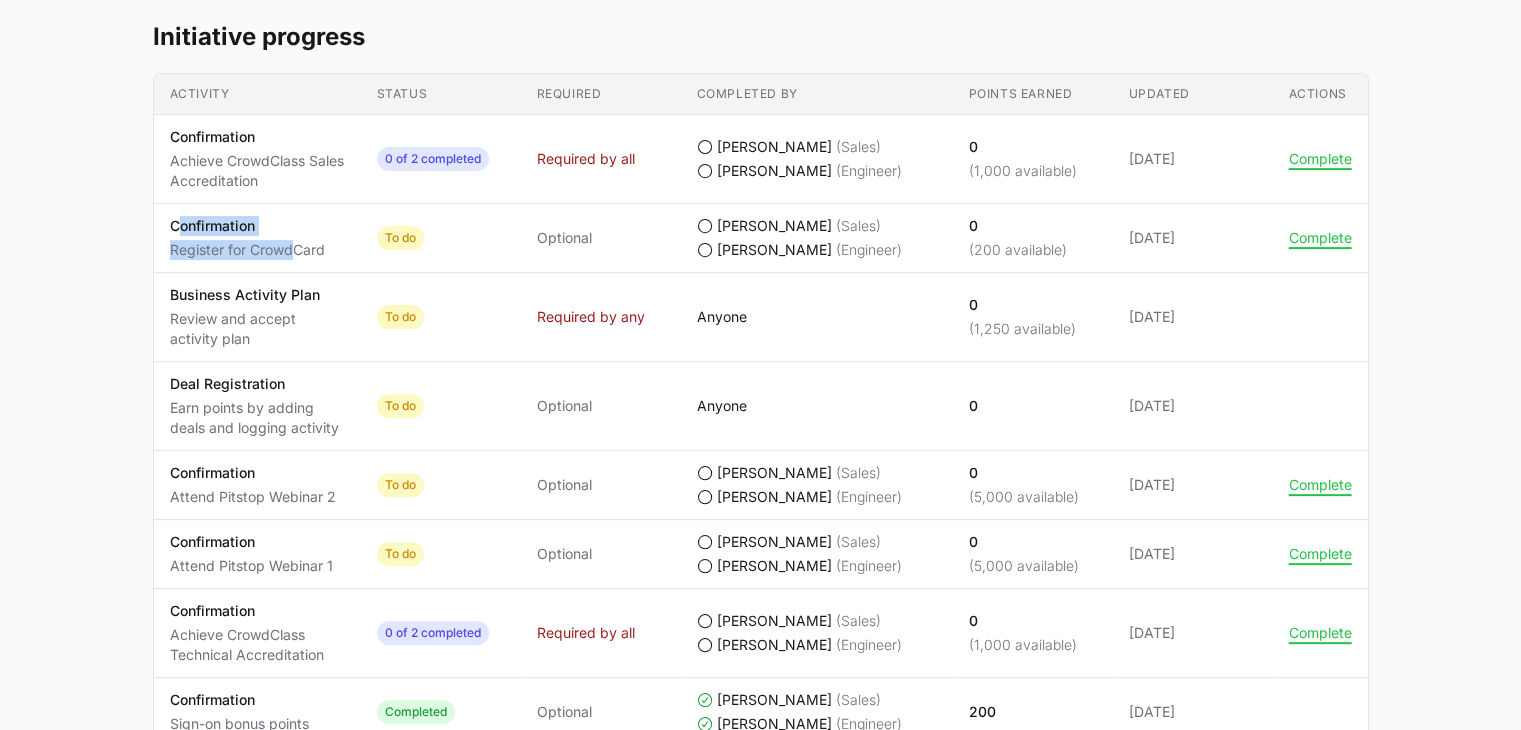 drag, startPoint x: 180, startPoint y: 225, endPoint x: 296, endPoint y: 241, distance: 117.09825 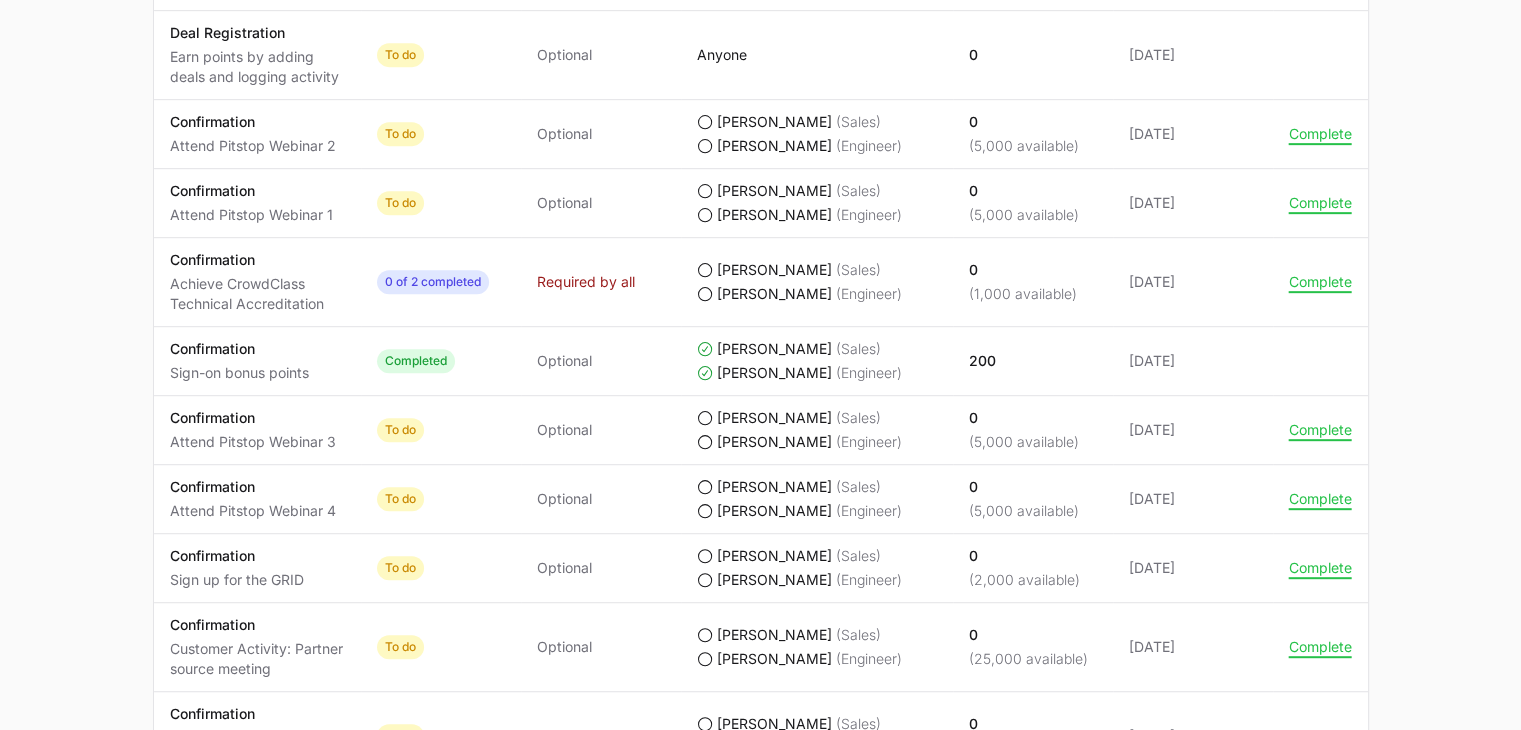 scroll, scrollTop: 909, scrollLeft: 0, axis: vertical 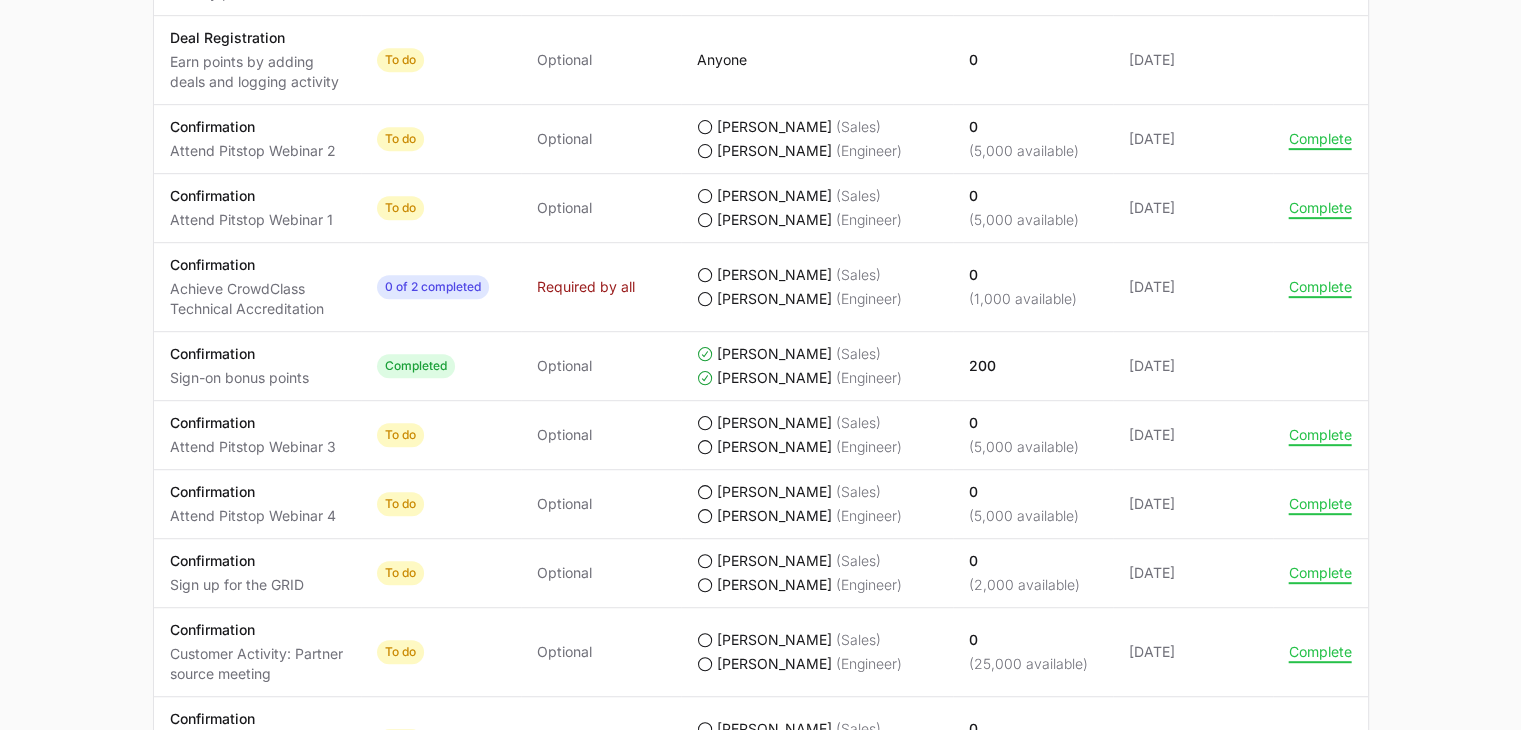 drag, startPoint x: 163, startPoint y: 347, endPoint x: 811, endPoint y: 374, distance: 648.56226 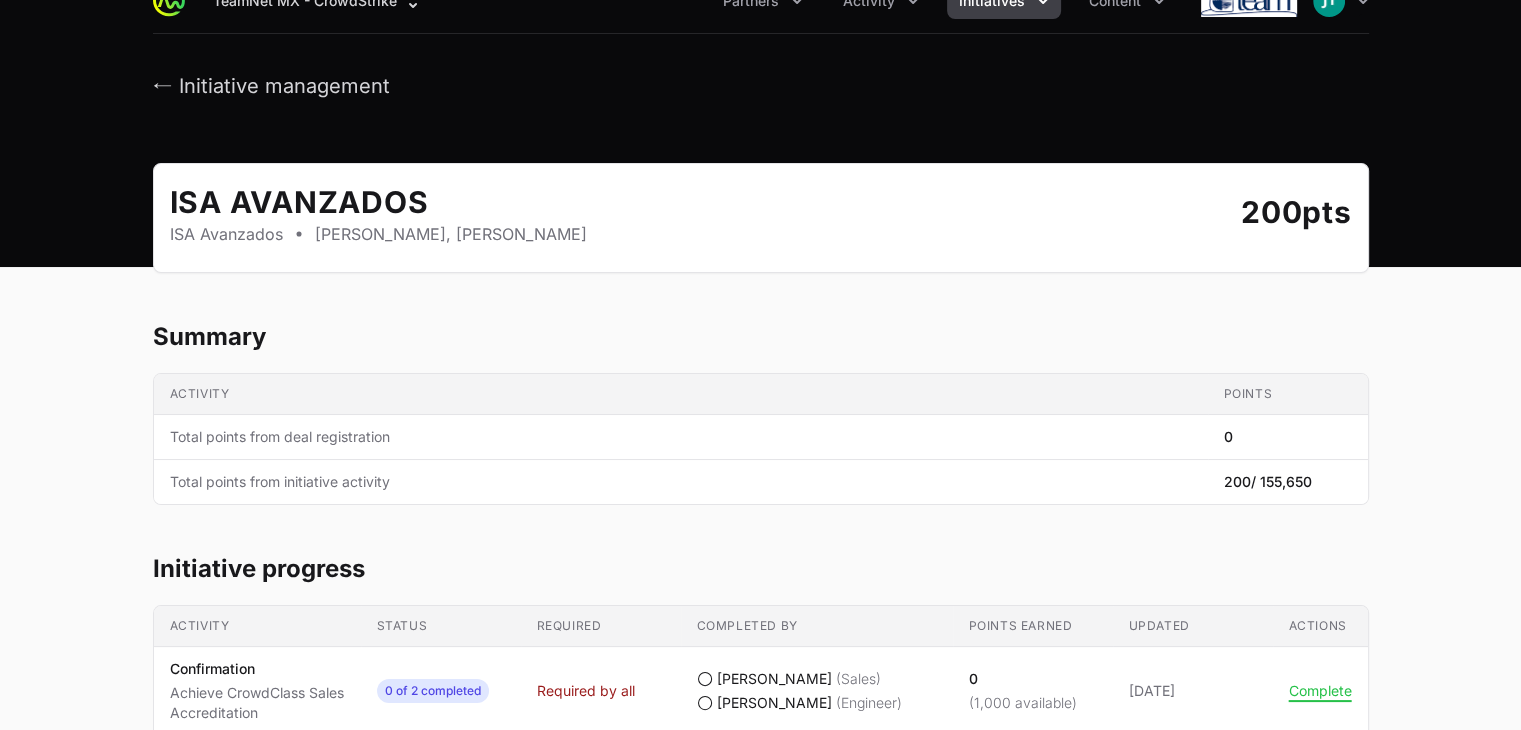 scroll, scrollTop: 0, scrollLeft: 0, axis: both 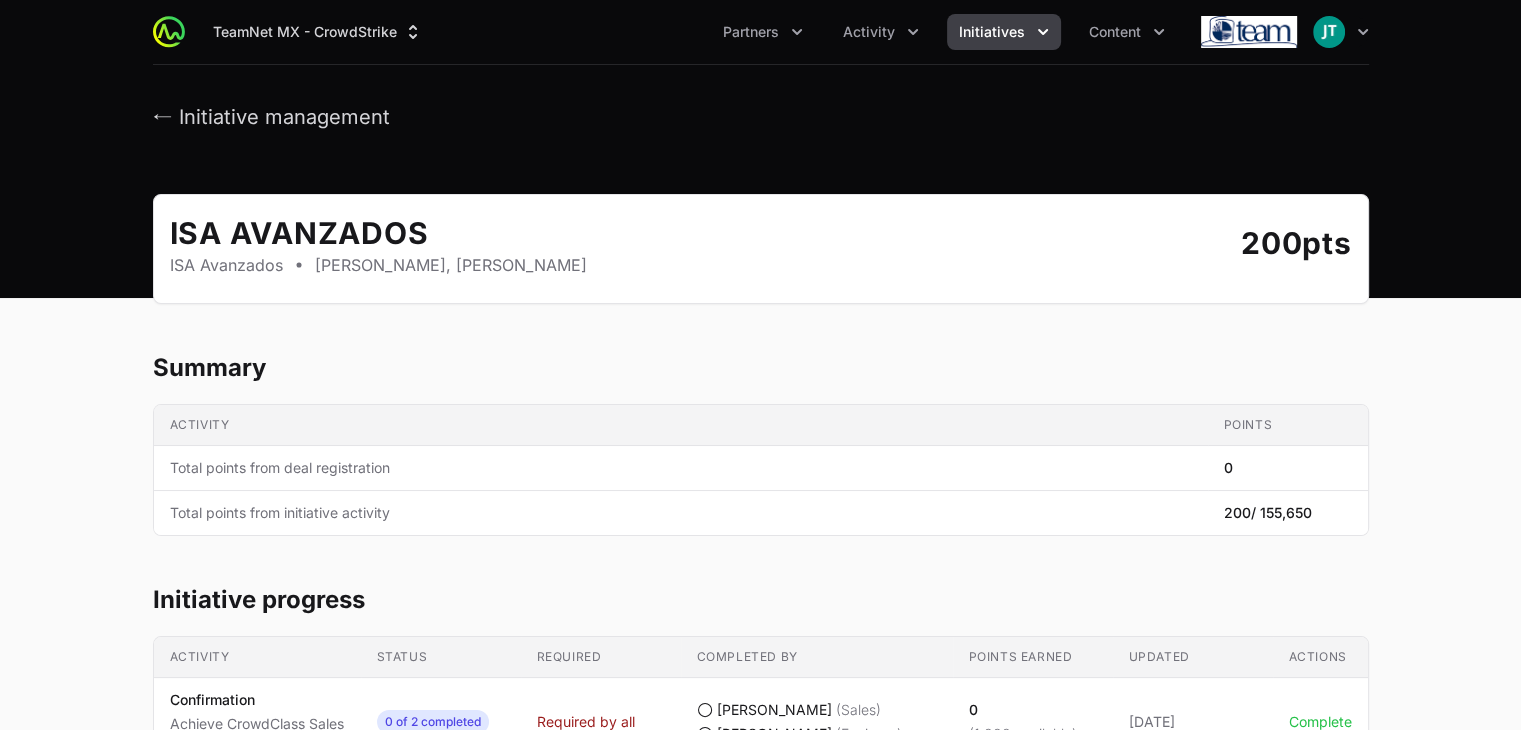 click 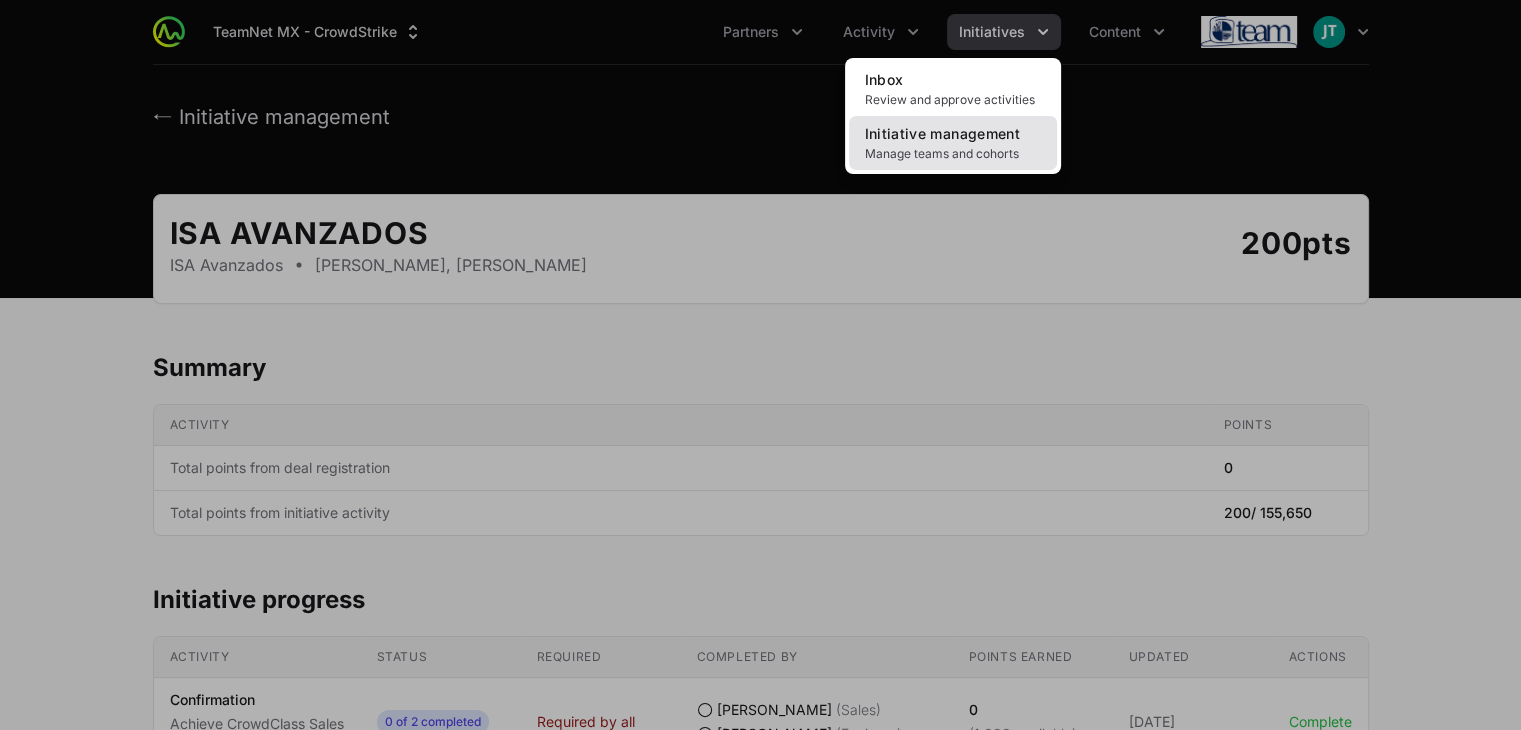 click on "Manage teams and cohorts" 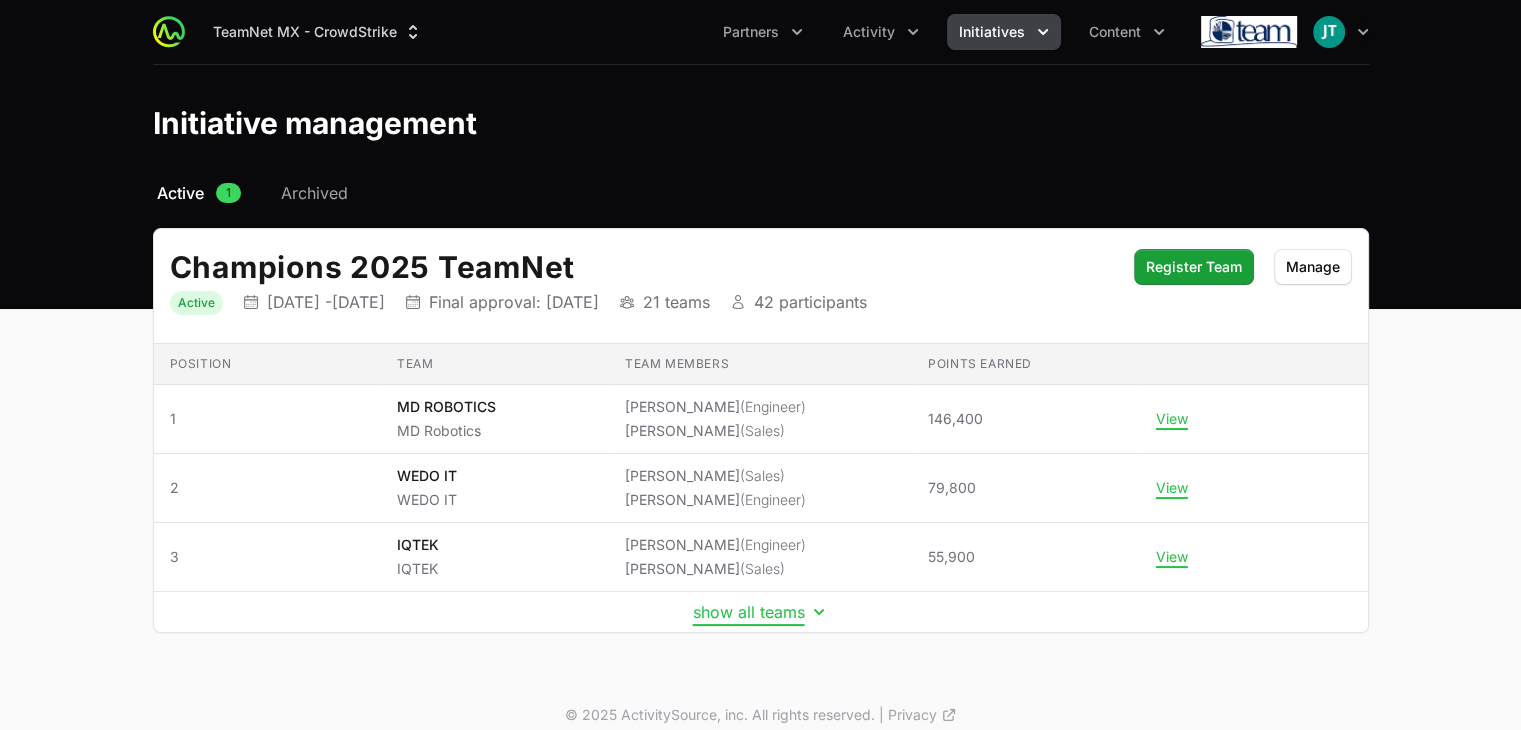 click on "show all teams" 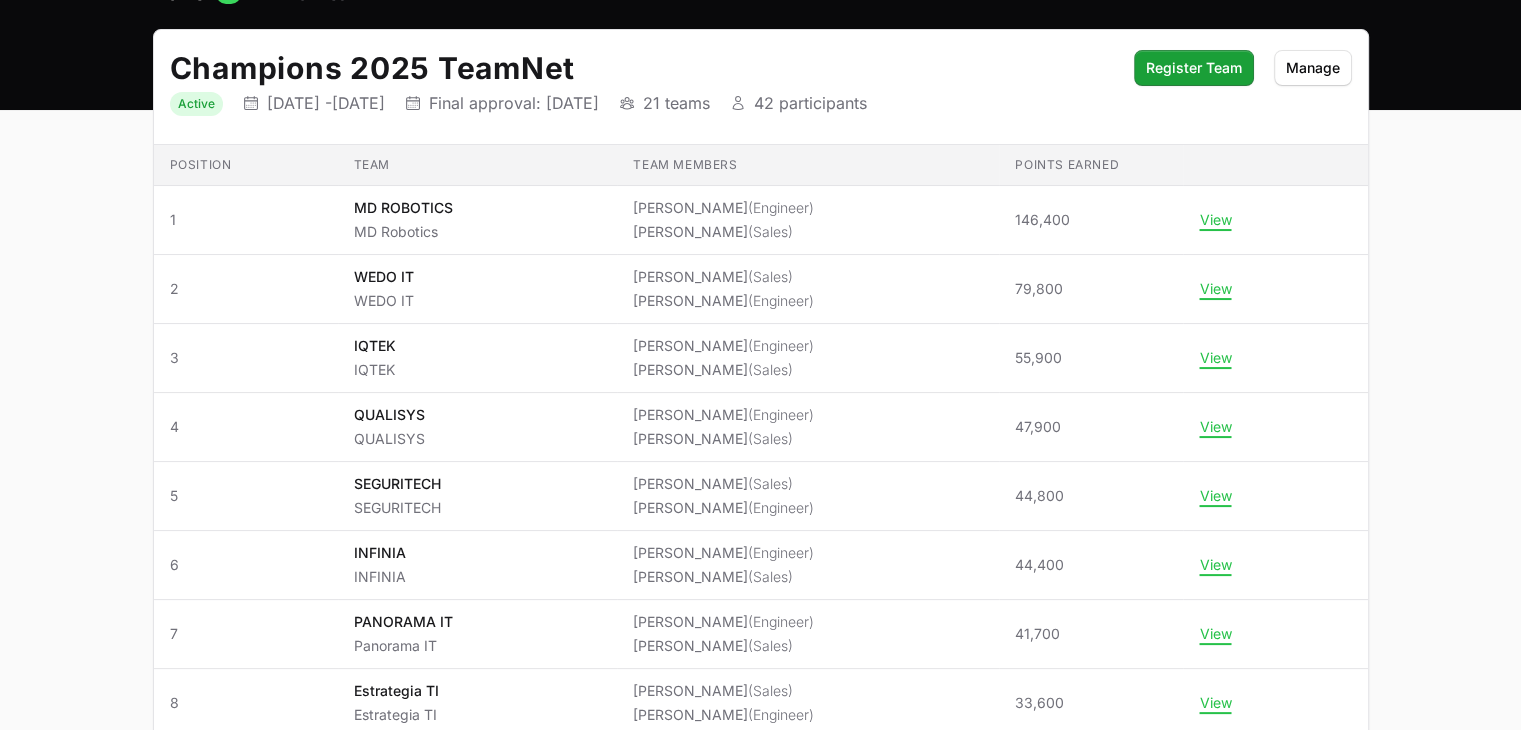 scroll, scrollTop: 200, scrollLeft: 0, axis: vertical 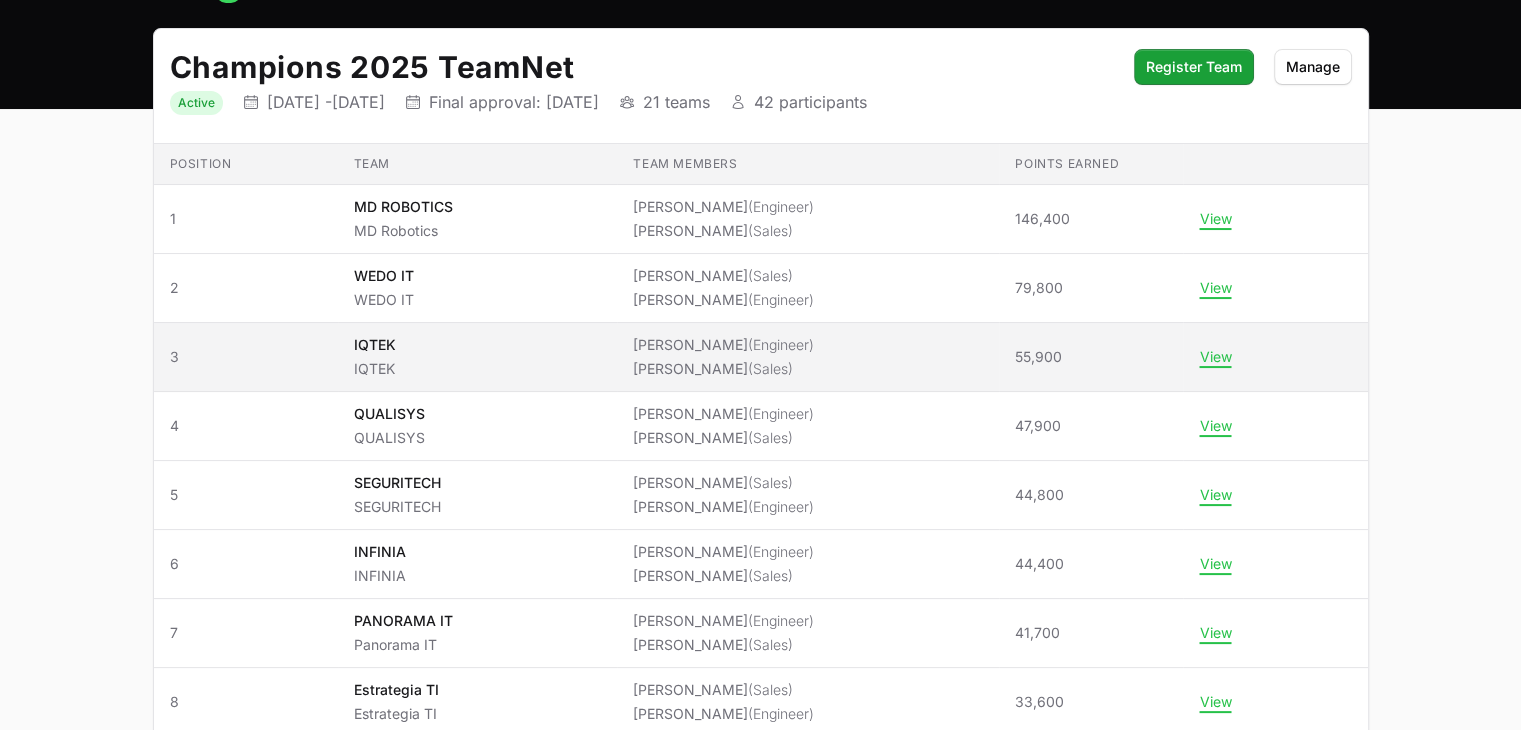 click on "IQTEK IQTEK" 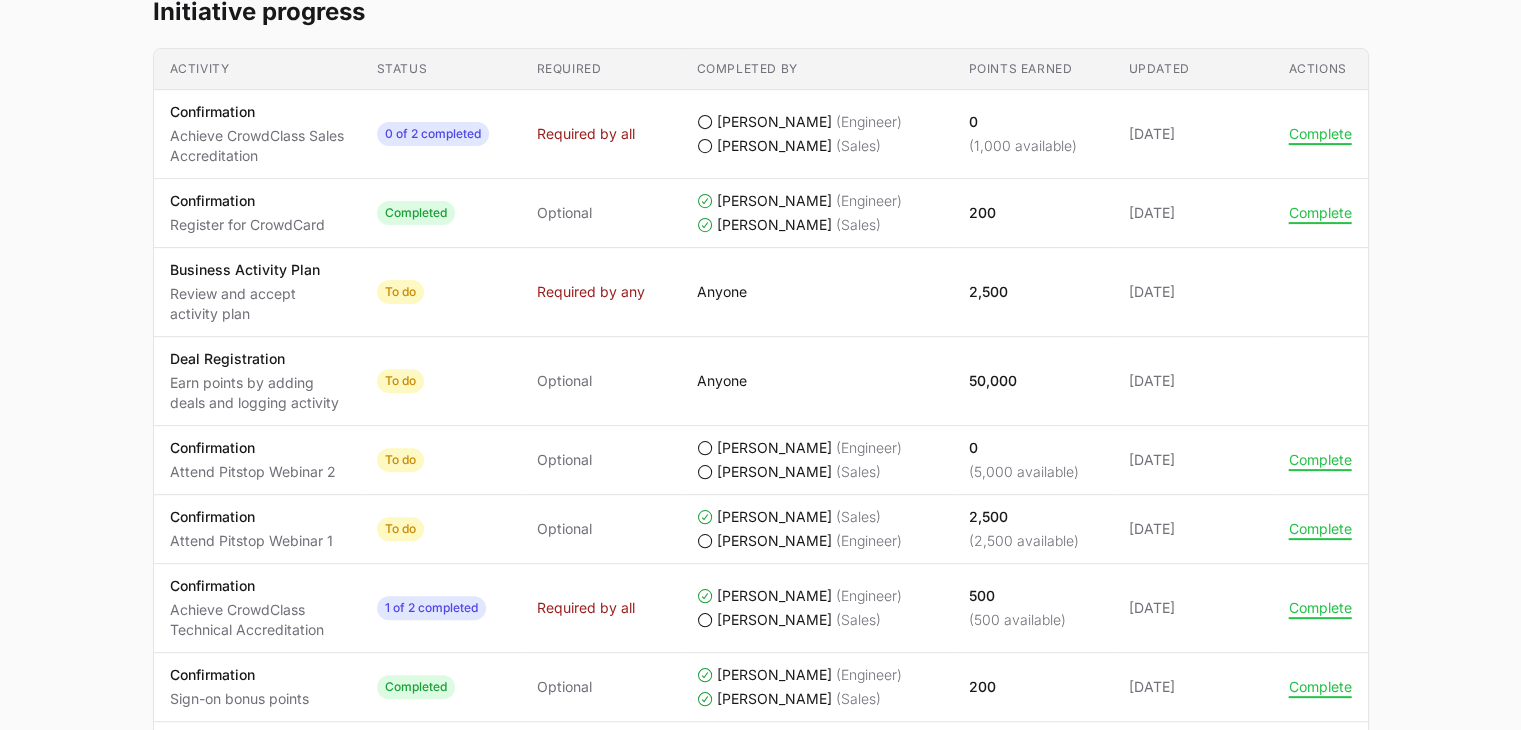 scroll, scrollTop: 607, scrollLeft: 0, axis: vertical 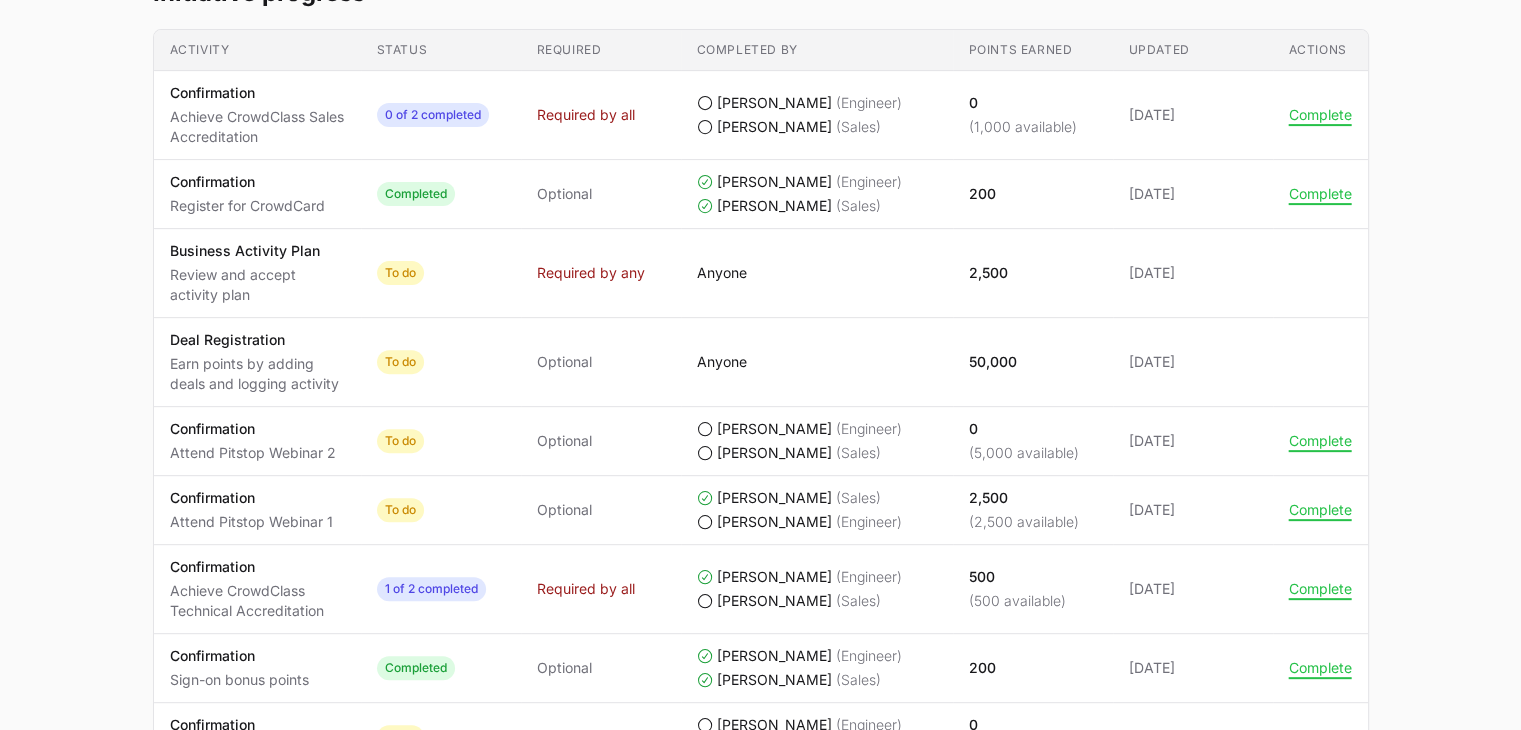 click on "IQTEK IQTEK [PERSON_NAME], [PERSON_NAME] 55,900pts  Summary Activity Points Activity Total points from deal registration Points 50,000  Activity Total points from initiative activity Points 5,900  / 156,900 Initiative progress Activity Status Required Completed by Points earned Updated Actions Activity Confirmation Achieve CrowdClass Sales Accreditation Status 0 of 2 completed Required Required by all Completed by [PERSON_NAME]  (Engineer)  [PERSON_NAME]  (Sales)  Points earned 0  (1,000 available)  Updated [DATE] Actions Complete Activity Confirmation Register for CrowdCard Status Completed Required Optional Completed by [PERSON_NAME]  (Engineer)  [PERSON_NAME]  (Sales)  Points earned 200 Updated [DATE] Actions Complete Activity Business Activity Plan Review and accept activity plan Status To do Required Required by any Completed by Anyone Points earned 2,500 Updated [DATE] Actions Activity Deal Registration Earn points by adding deals and logging activity Status To do Required Optional" 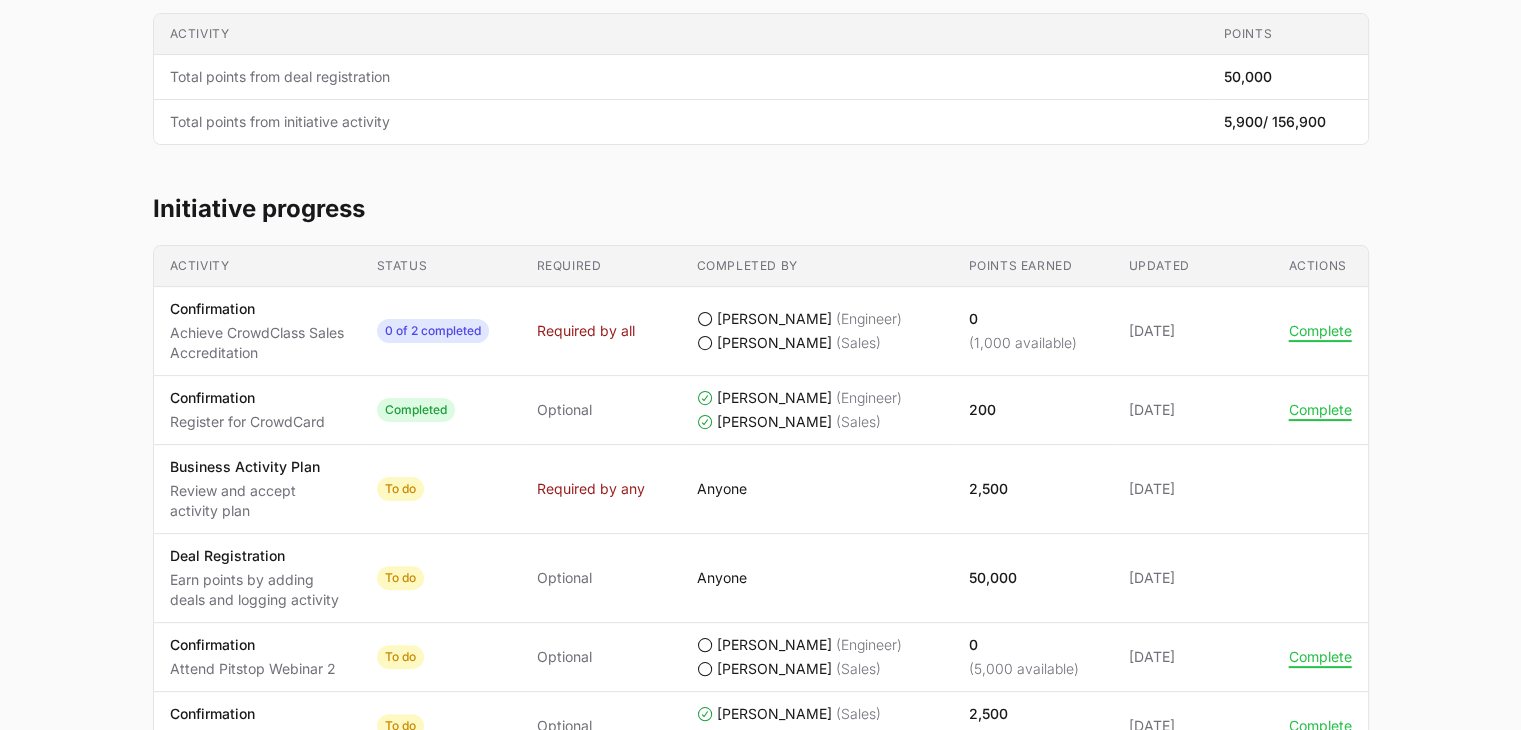 scroll, scrollTop: 0, scrollLeft: 0, axis: both 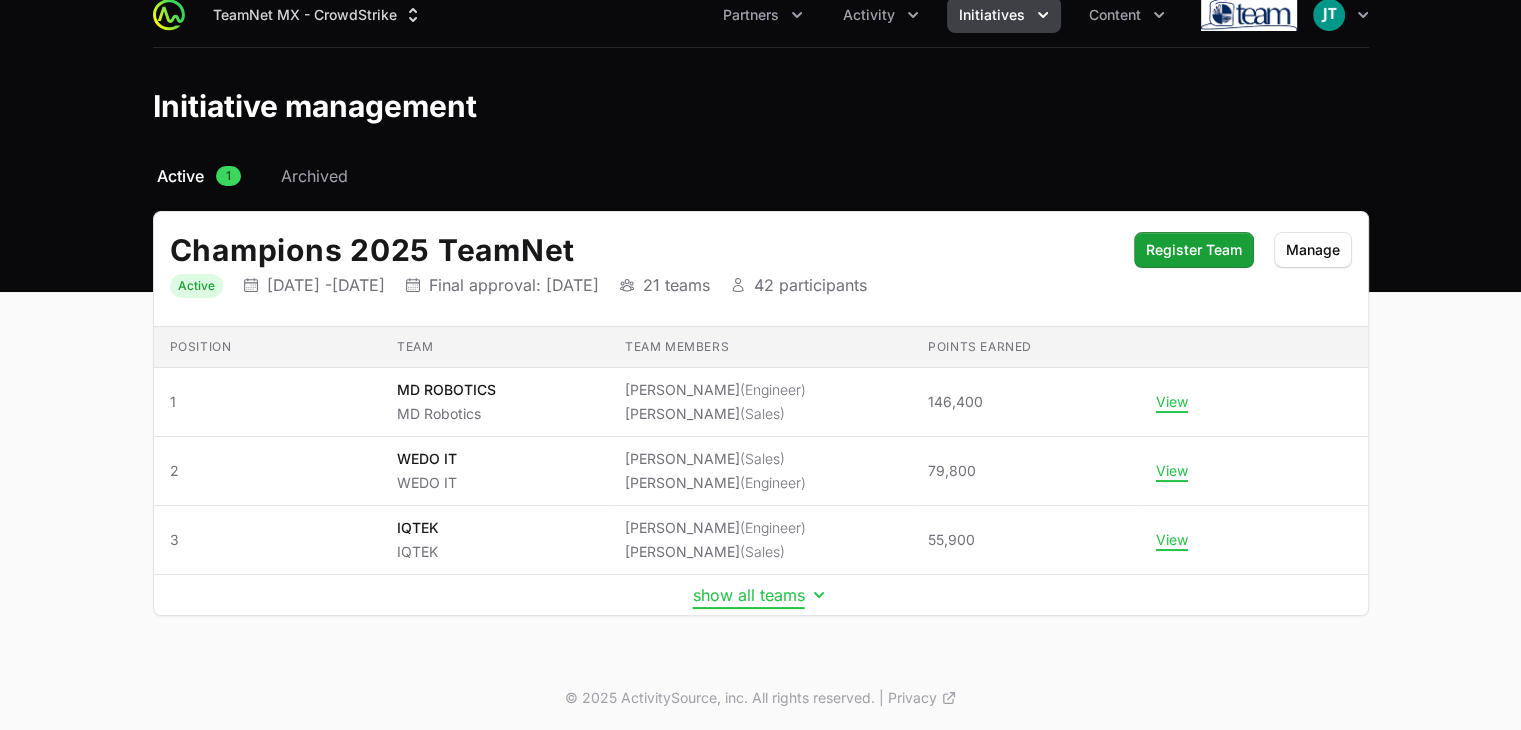 click on "show all teams" 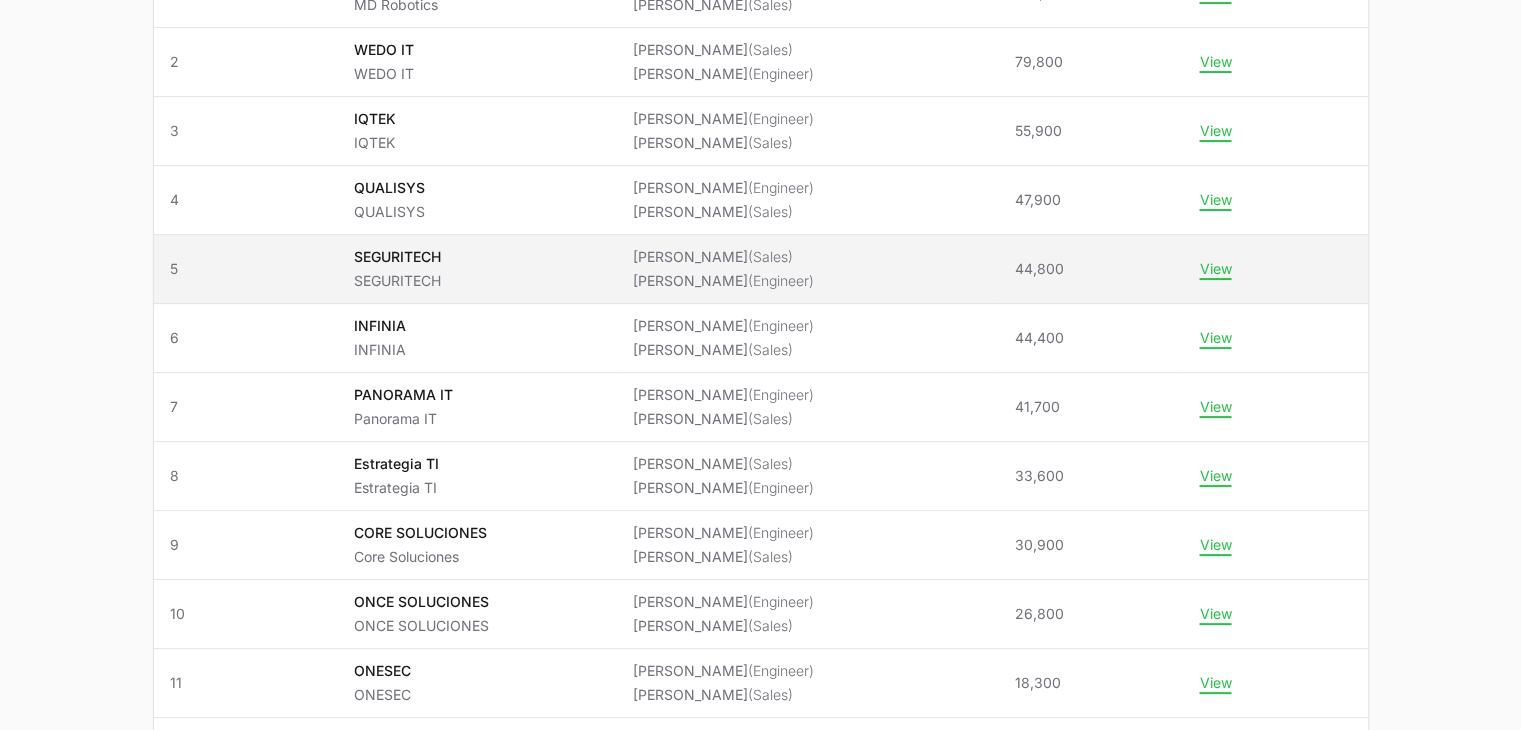 scroll, scrollTop: 430, scrollLeft: 0, axis: vertical 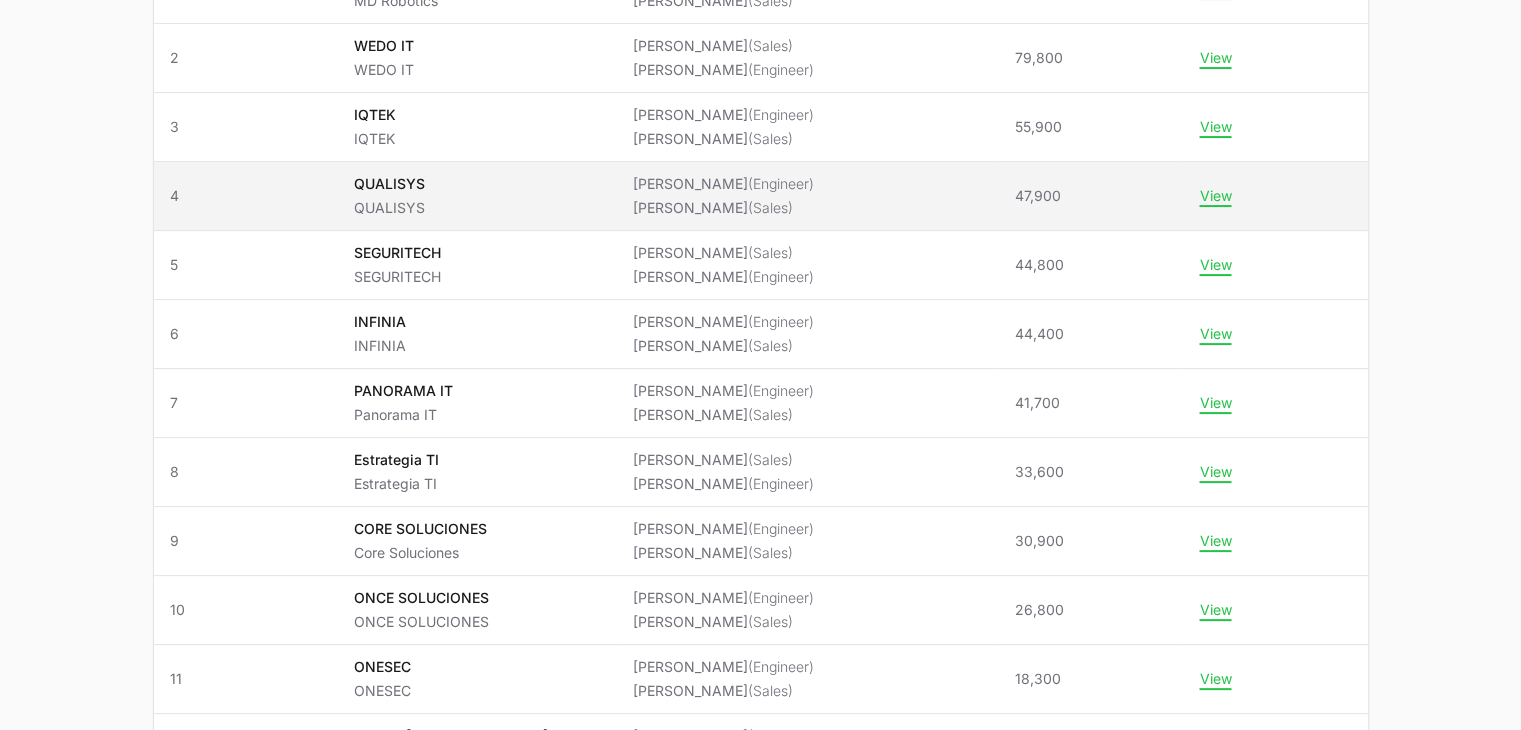 type 